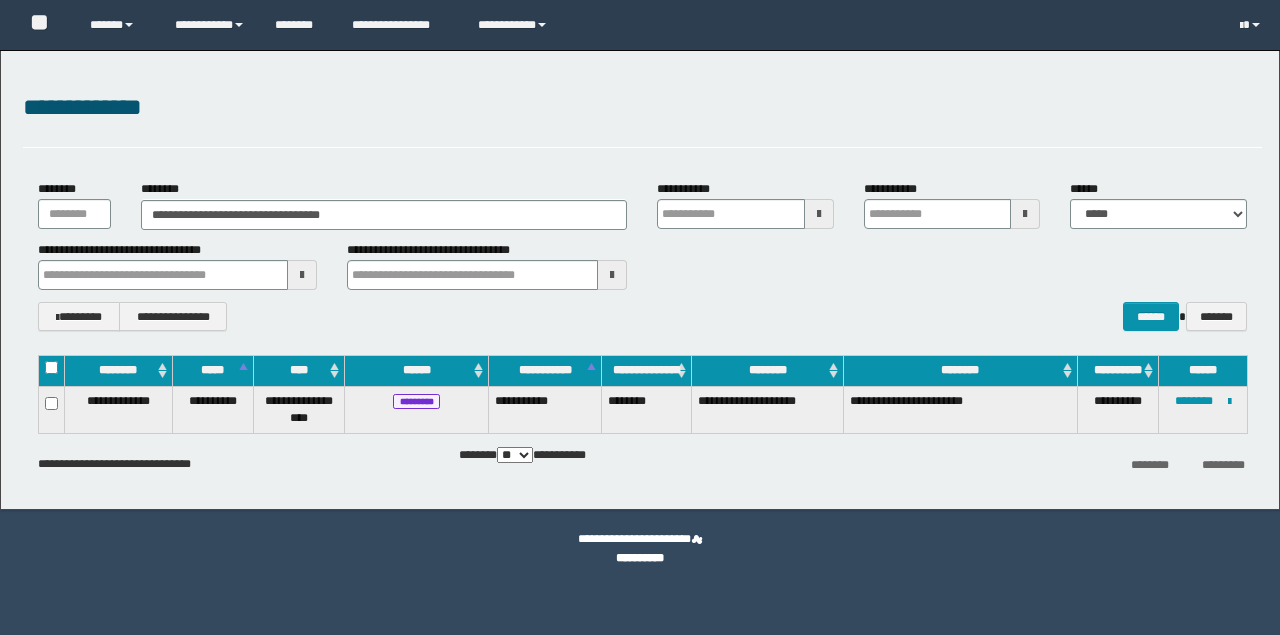 scroll, scrollTop: 0, scrollLeft: 0, axis: both 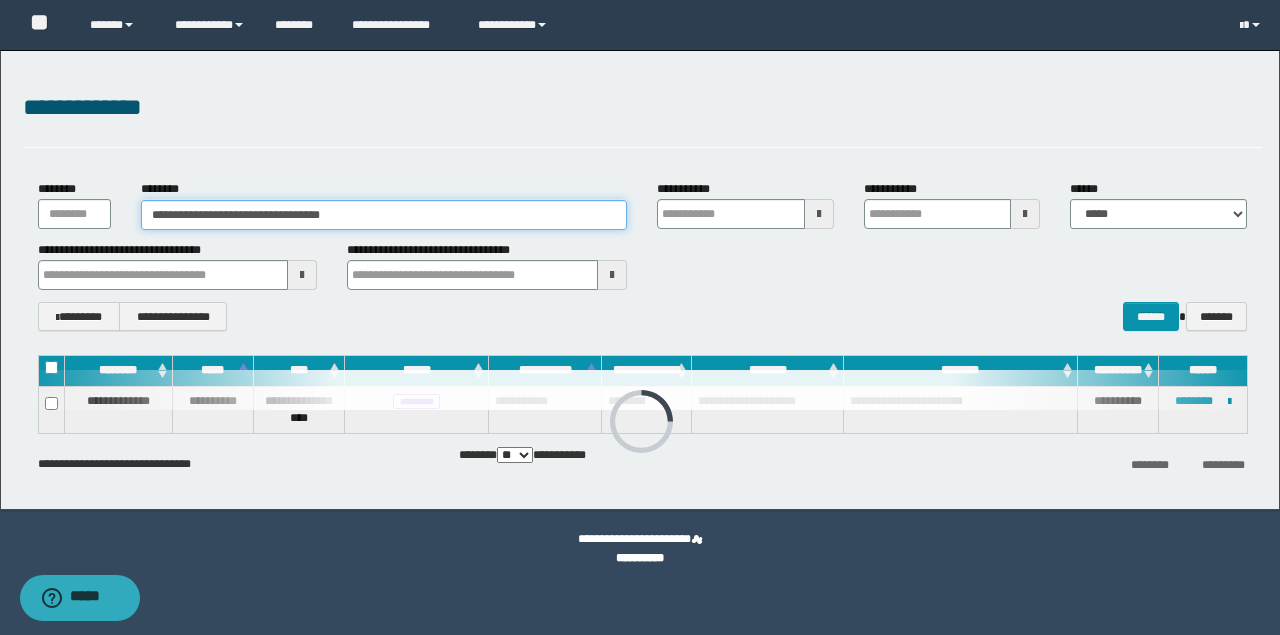 drag, startPoint x: 364, startPoint y: 223, endPoint x: 72, endPoint y: 196, distance: 293.24564 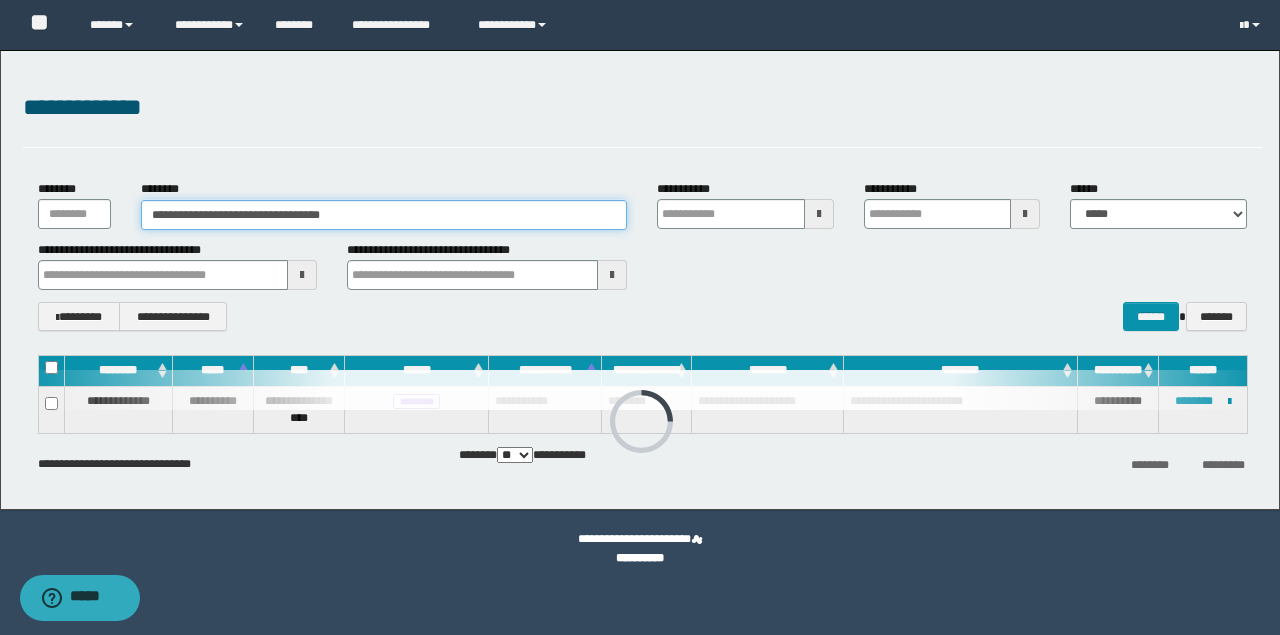 click on "**********" at bounding box center (642, 204) 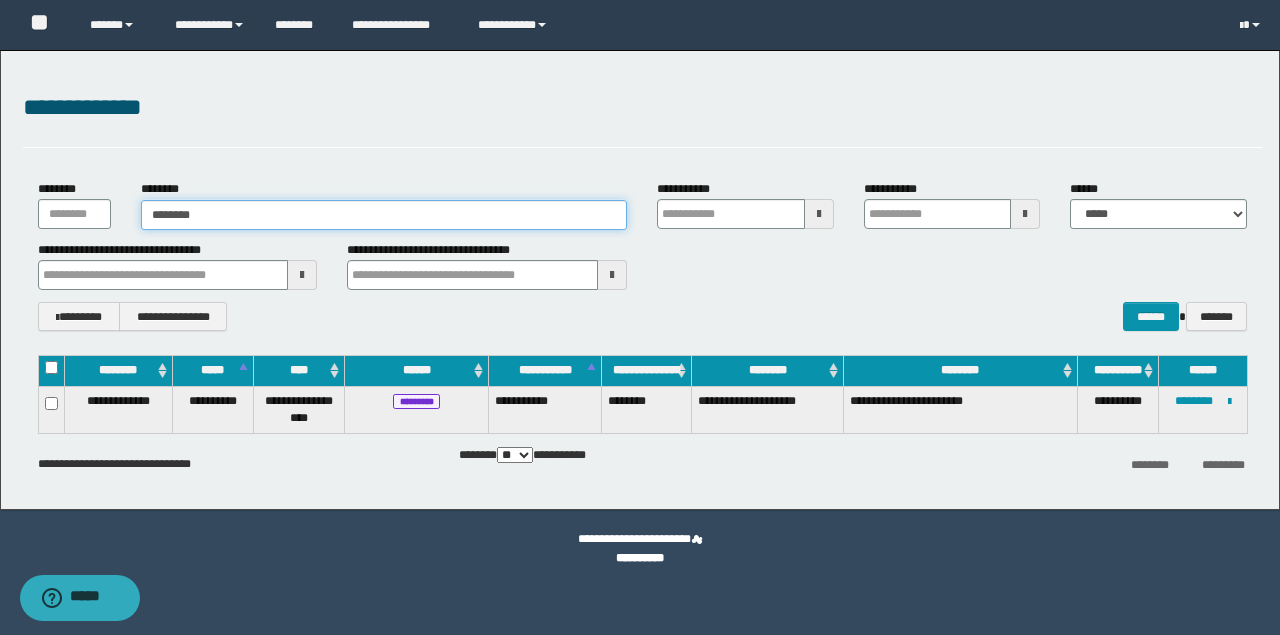 type on "********" 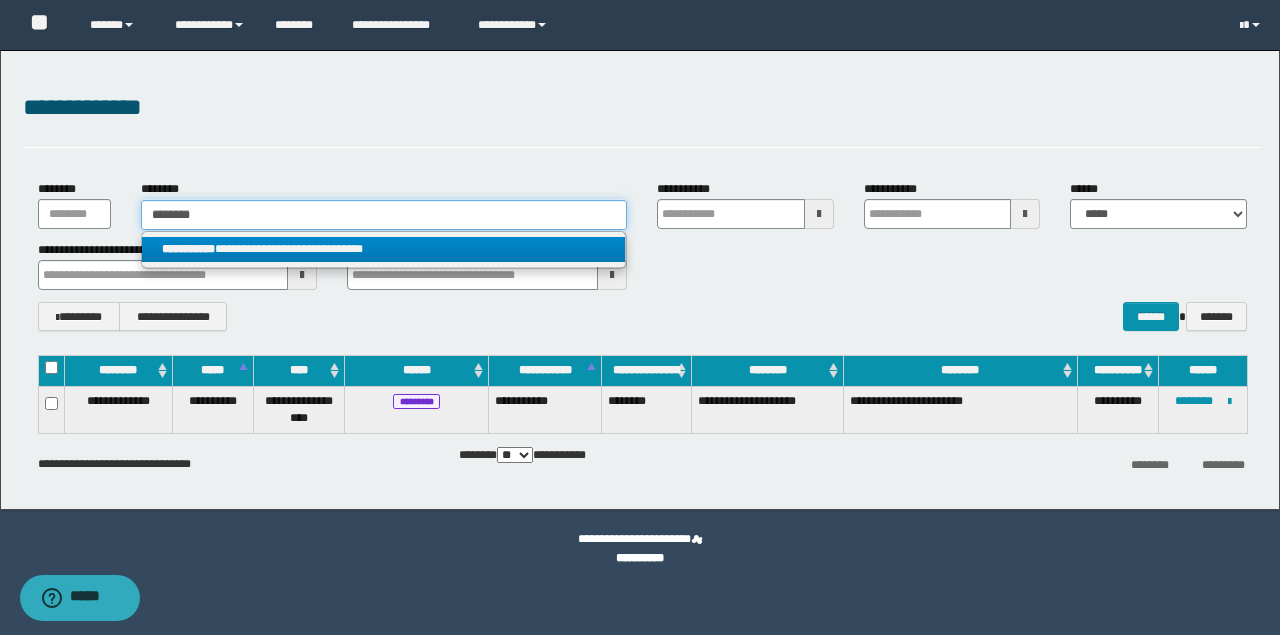 type on "********" 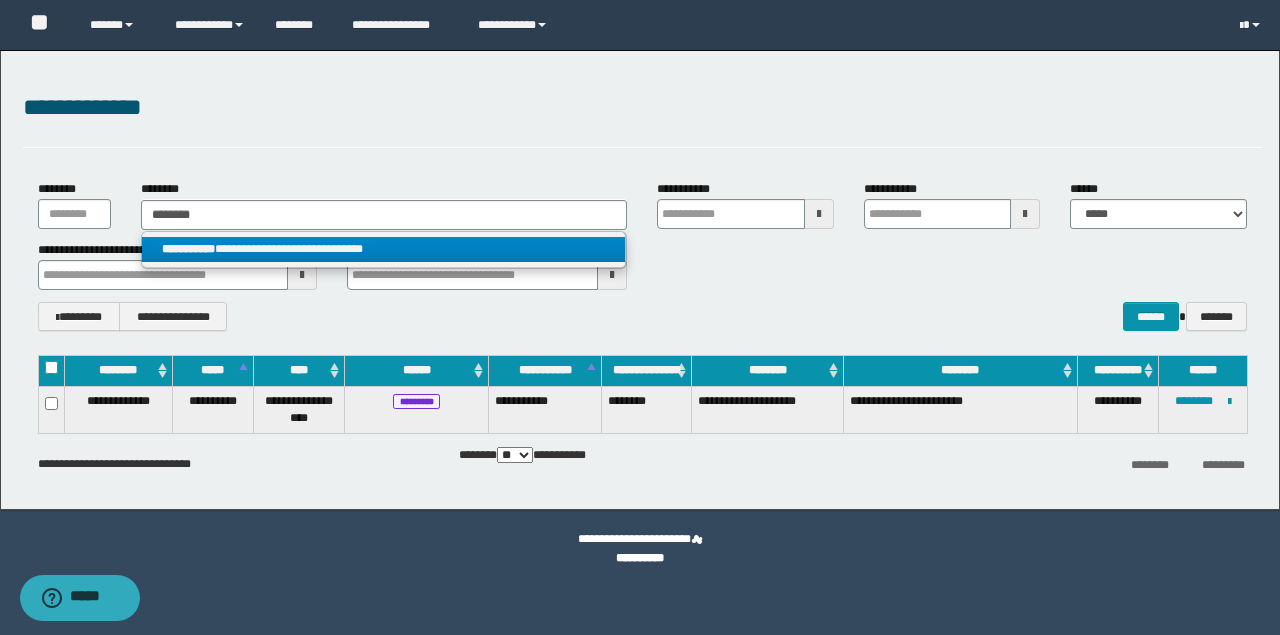 click on "**********" at bounding box center (384, 249) 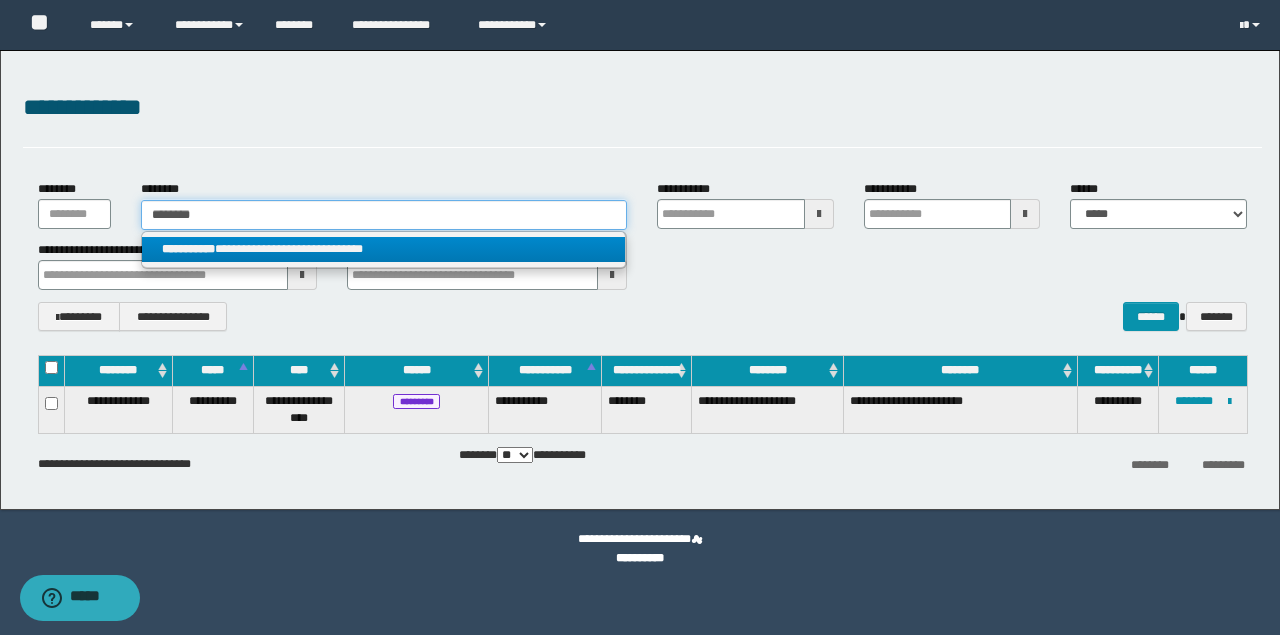type 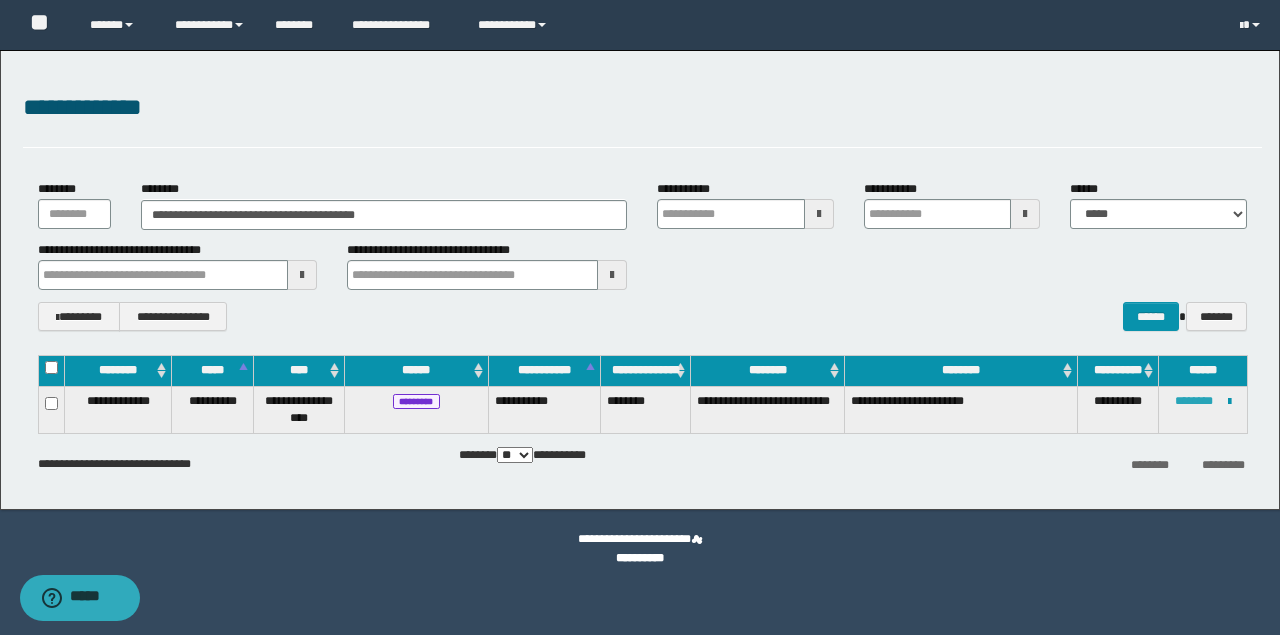 click on "********" at bounding box center [1194, 401] 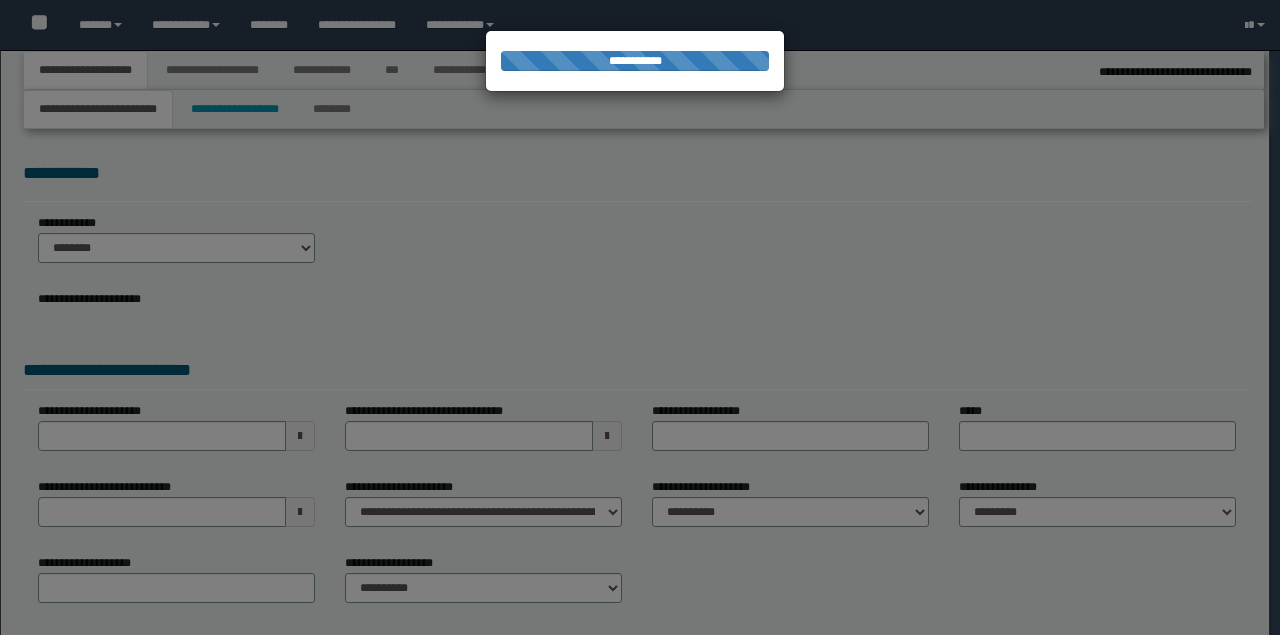 select on "*" 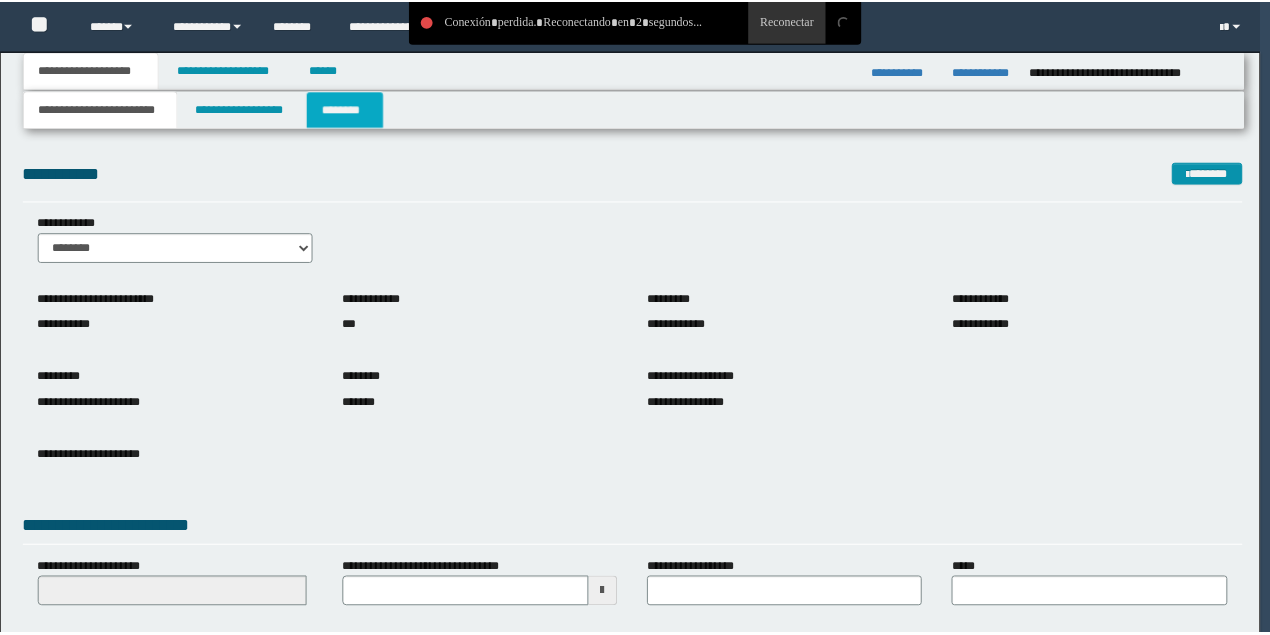 scroll, scrollTop: 0, scrollLeft: 0, axis: both 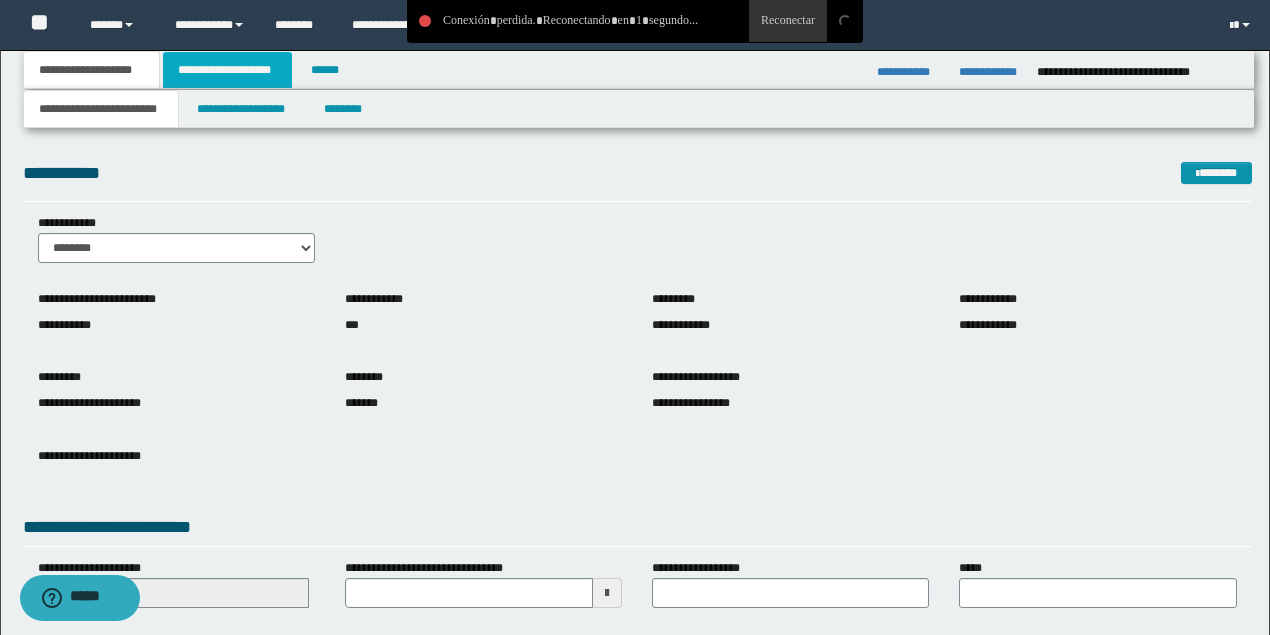 click on "**********" at bounding box center (227, 70) 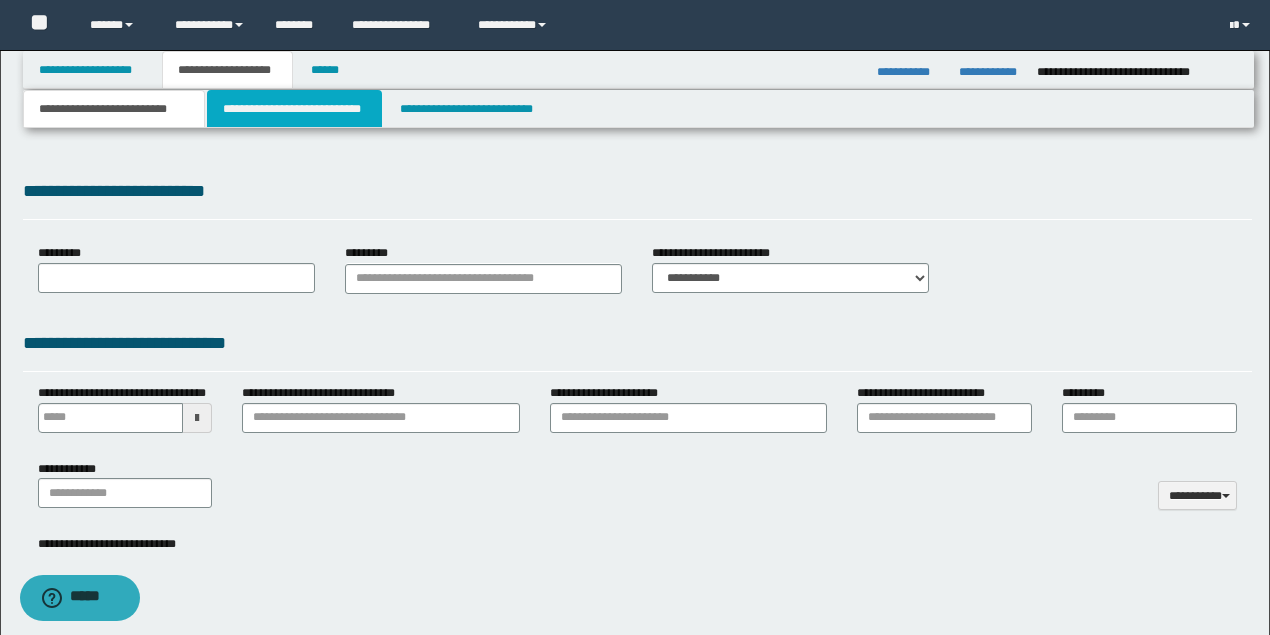 click on "**********" at bounding box center (294, 109) 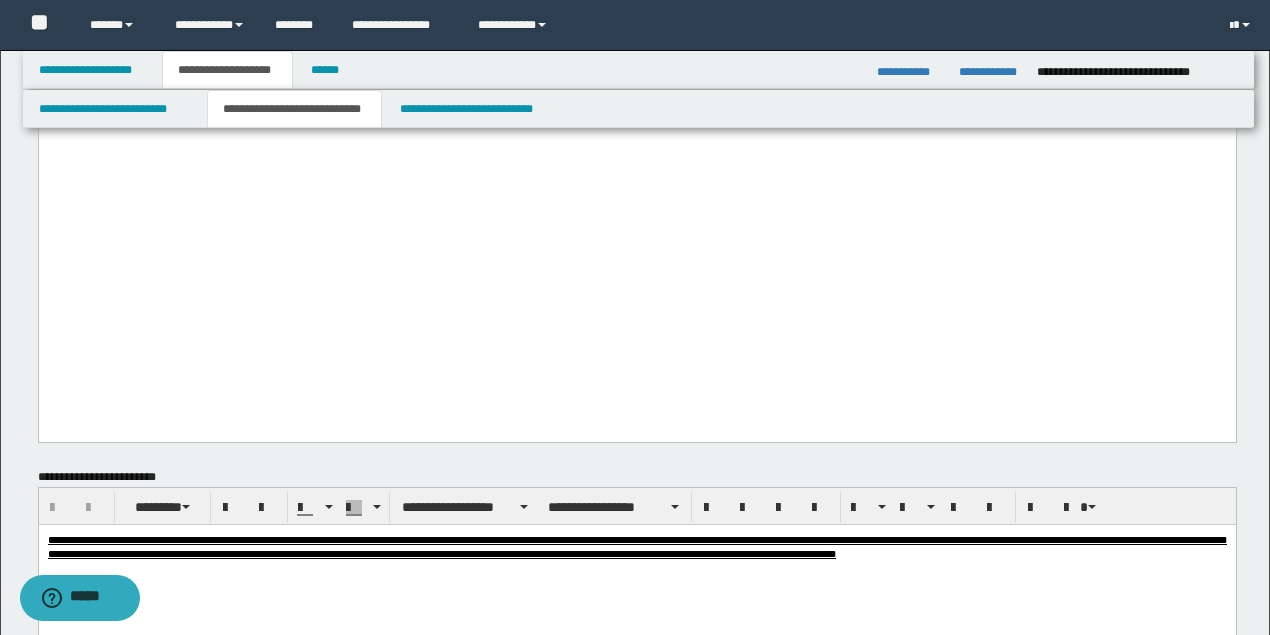 scroll, scrollTop: 2066, scrollLeft: 0, axis: vertical 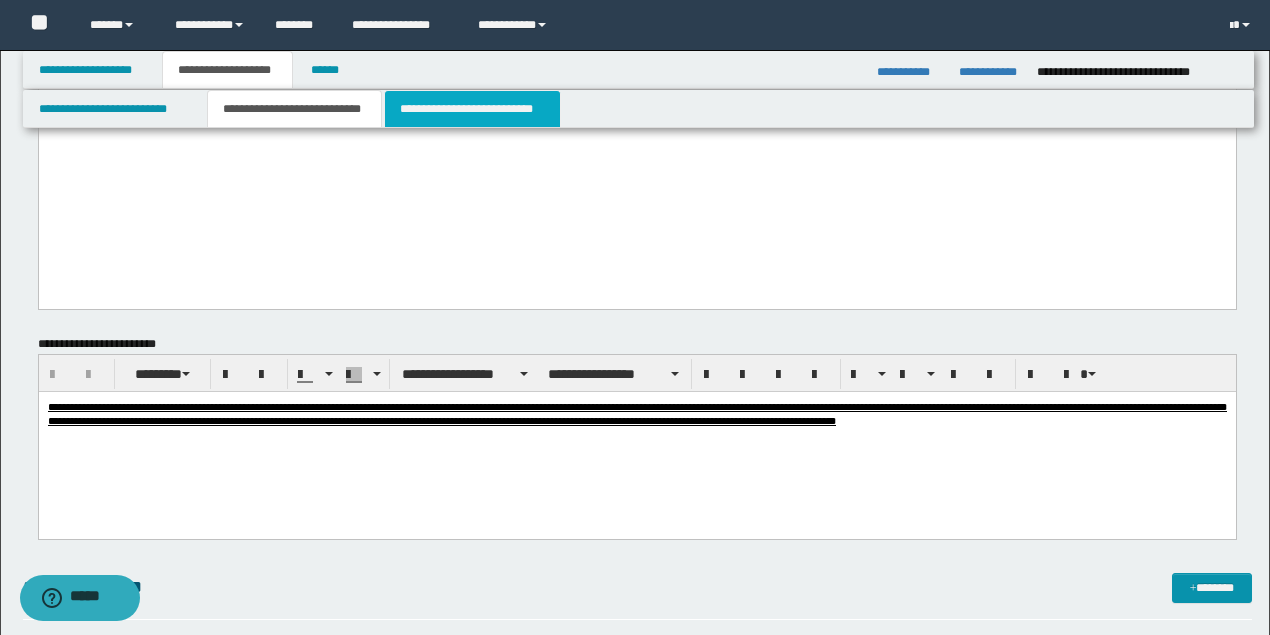 click on "**********" at bounding box center [472, 109] 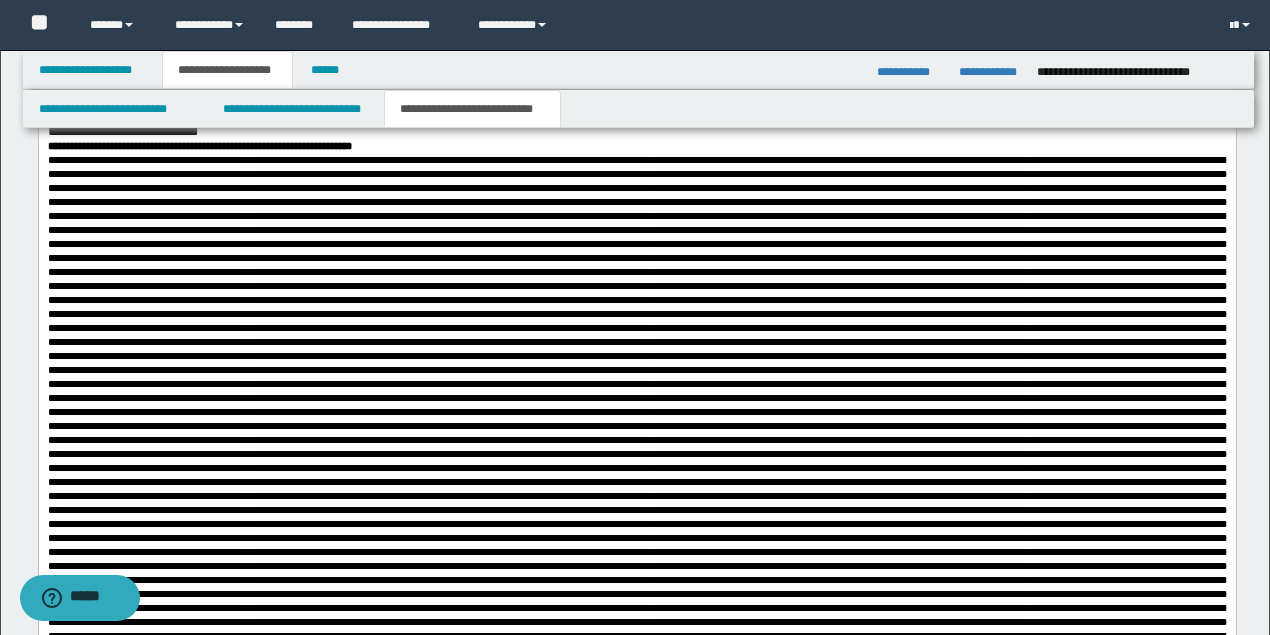 scroll, scrollTop: 1066, scrollLeft: 0, axis: vertical 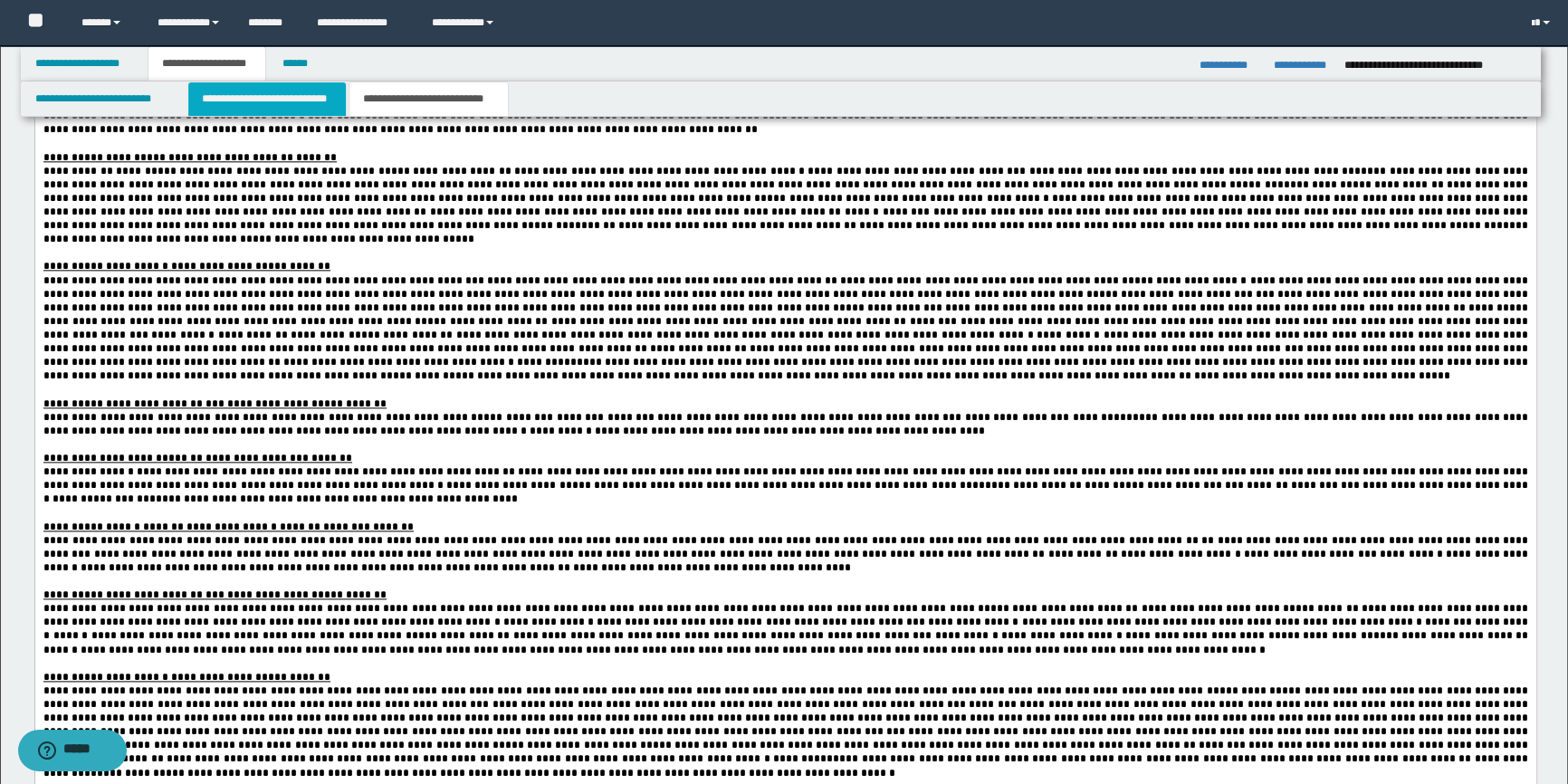 click on "**********" at bounding box center (266, 99) 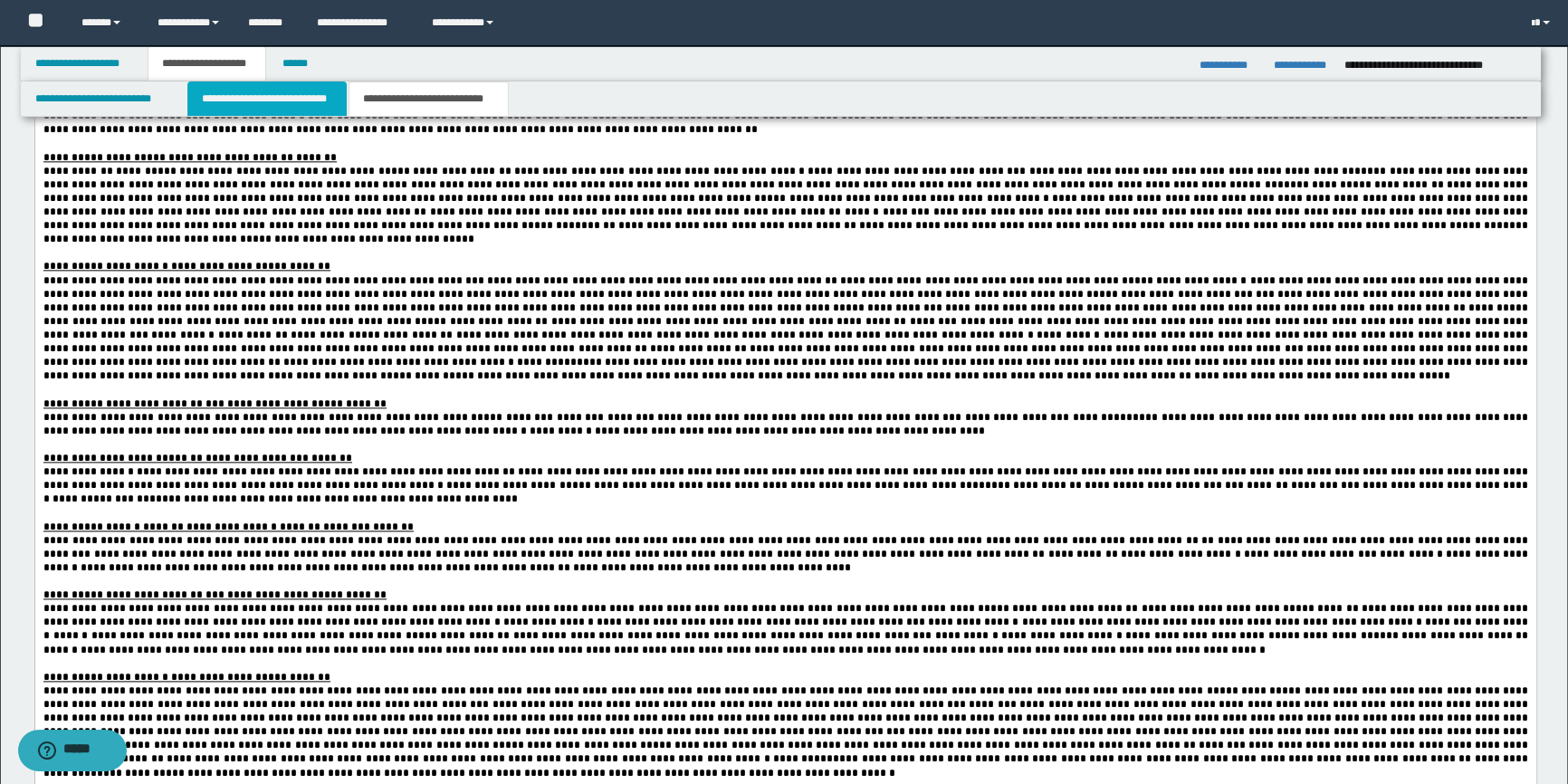 type 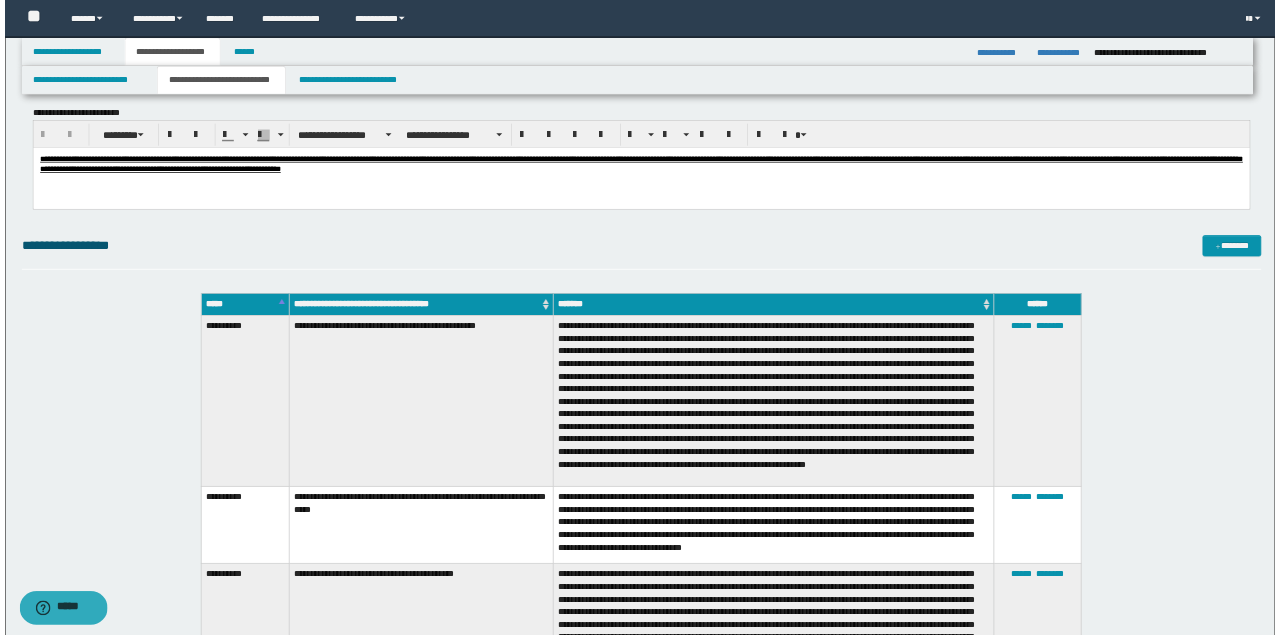scroll, scrollTop: 0, scrollLeft: 0, axis: both 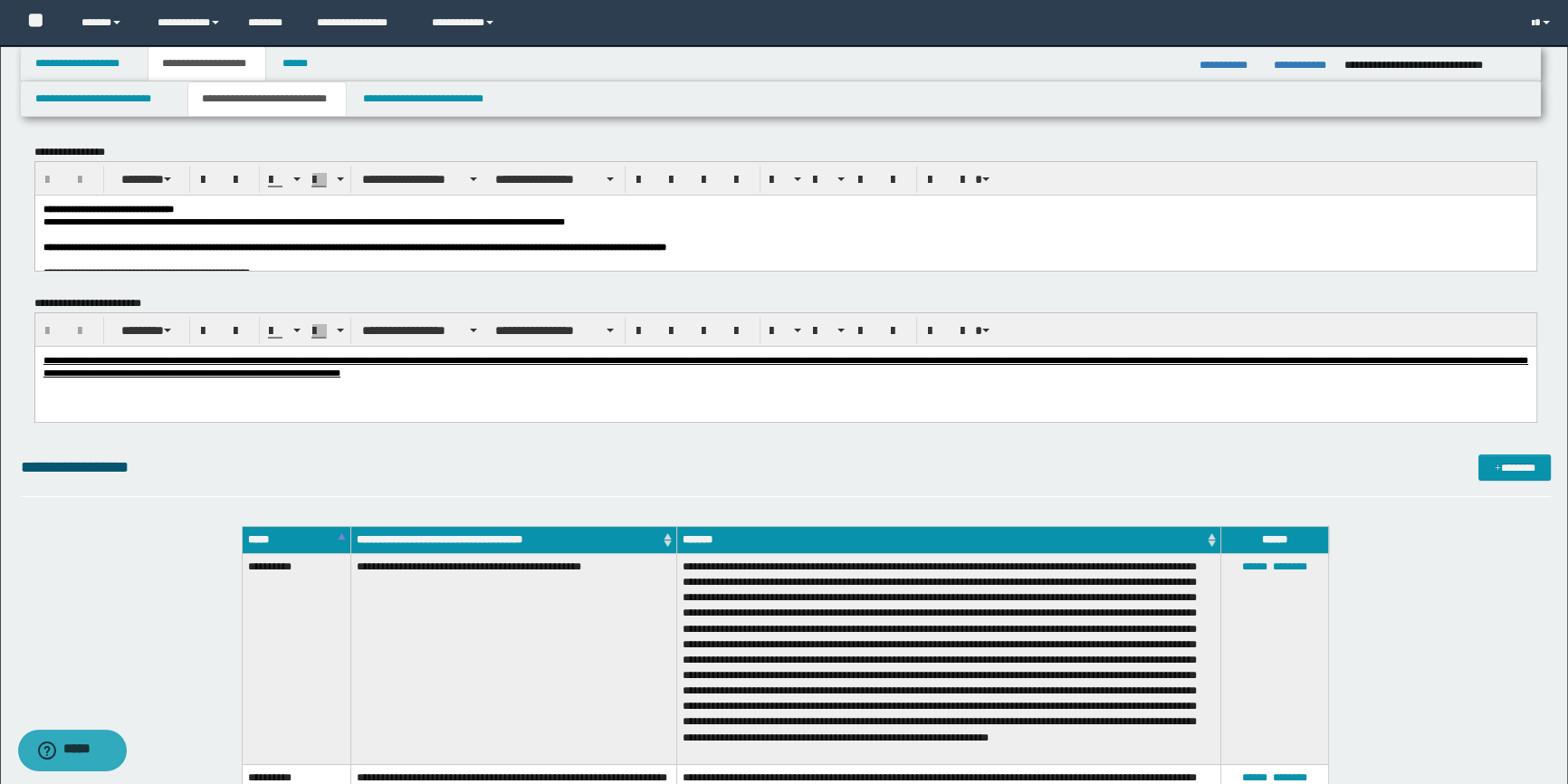 click on "**********" at bounding box center (786, 178) 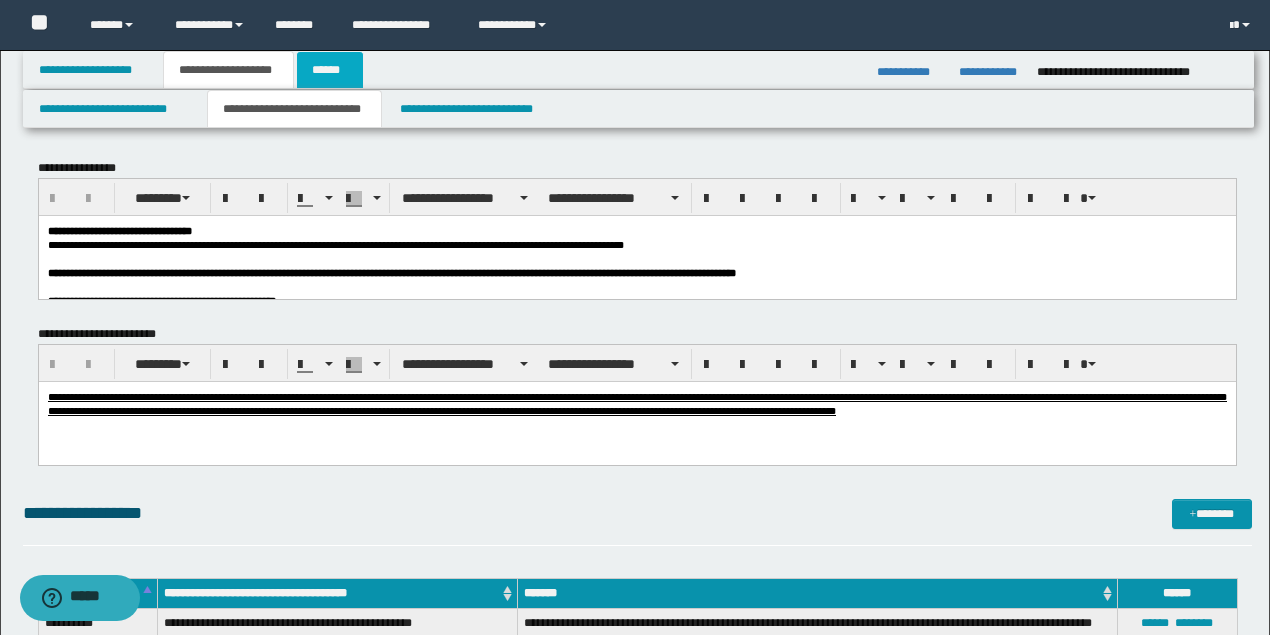 click on "******" at bounding box center (330, 70) 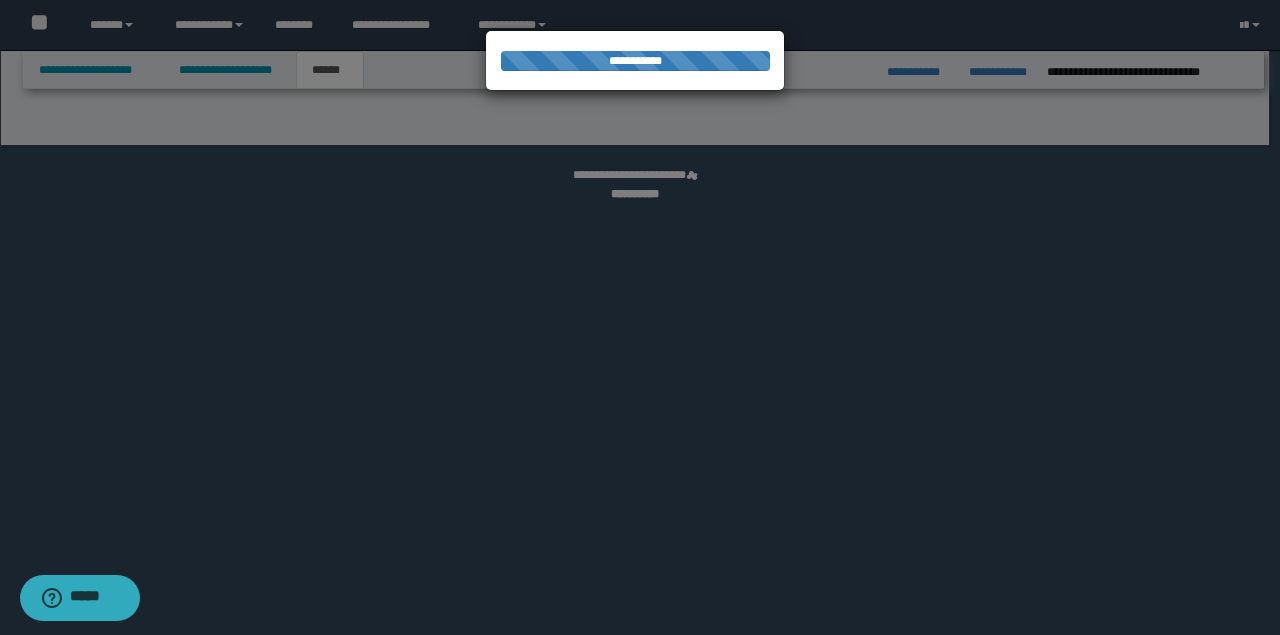 select on "*" 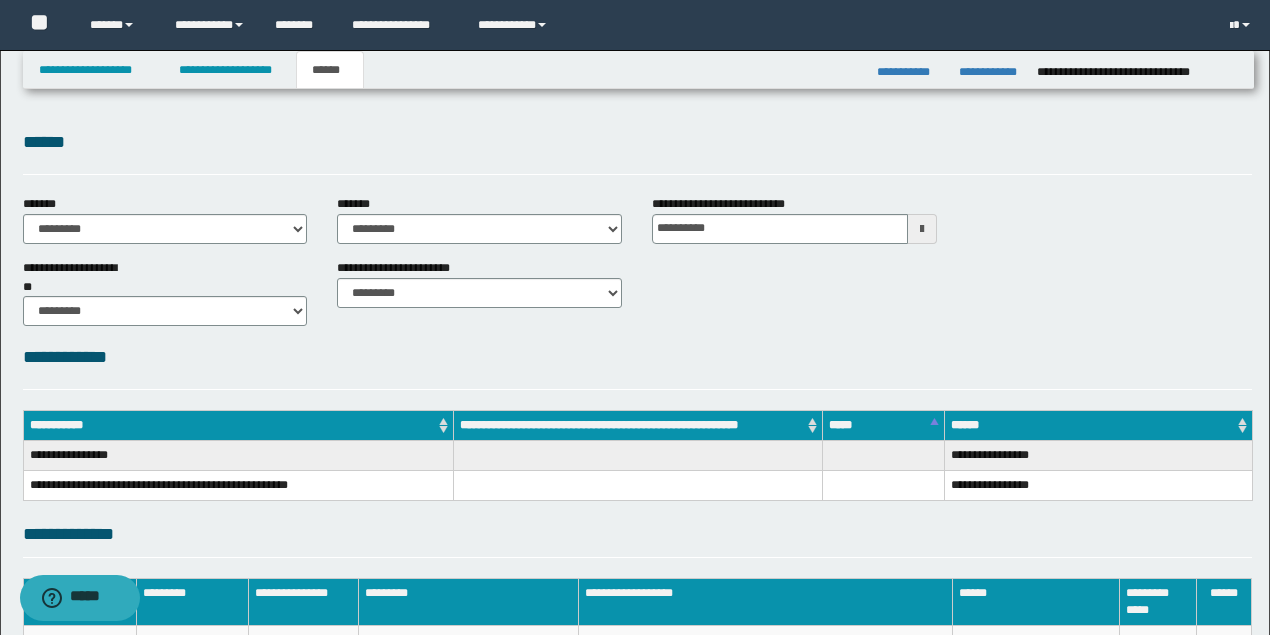 scroll, scrollTop: 133, scrollLeft: 0, axis: vertical 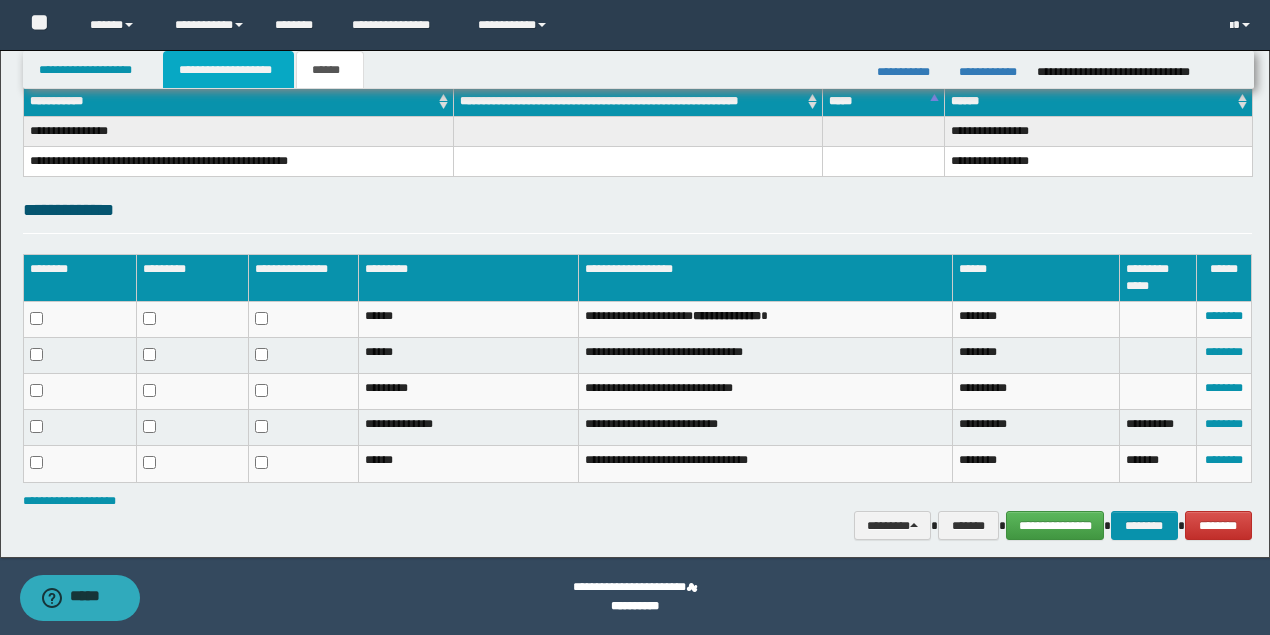click on "**********" at bounding box center [228, 70] 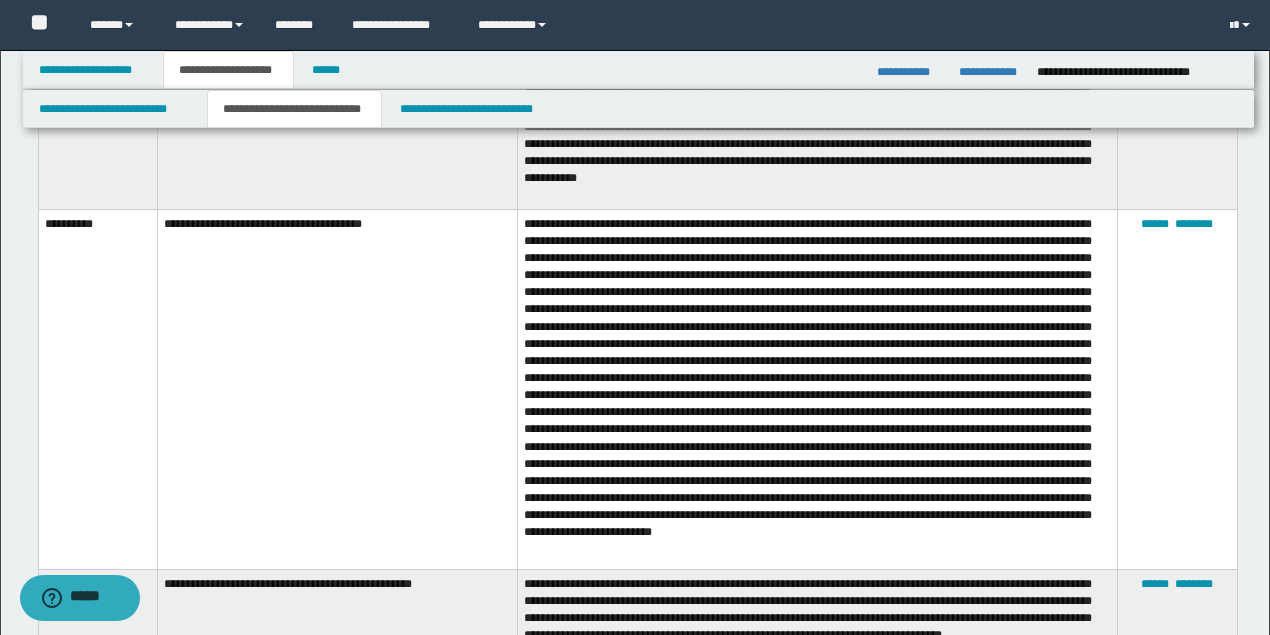scroll, scrollTop: 1955, scrollLeft: 0, axis: vertical 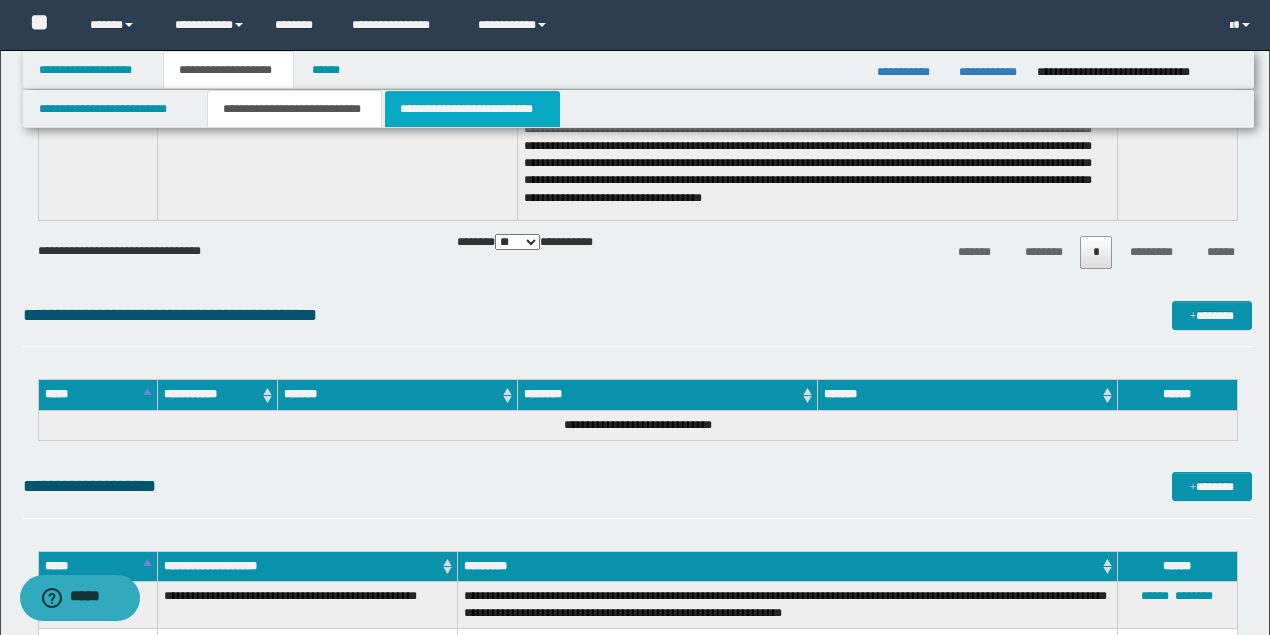 click on "**********" at bounding box center (472, 109) 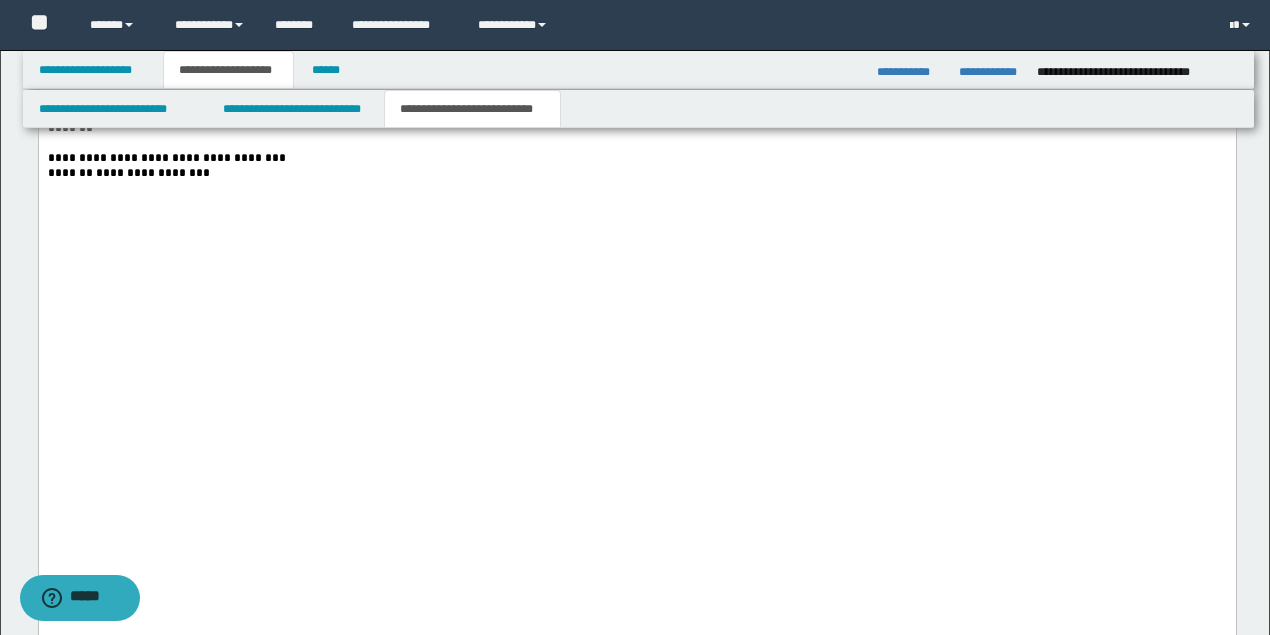scroll, scrollTop: 7488, scrollLeft: 0, axis: vertical 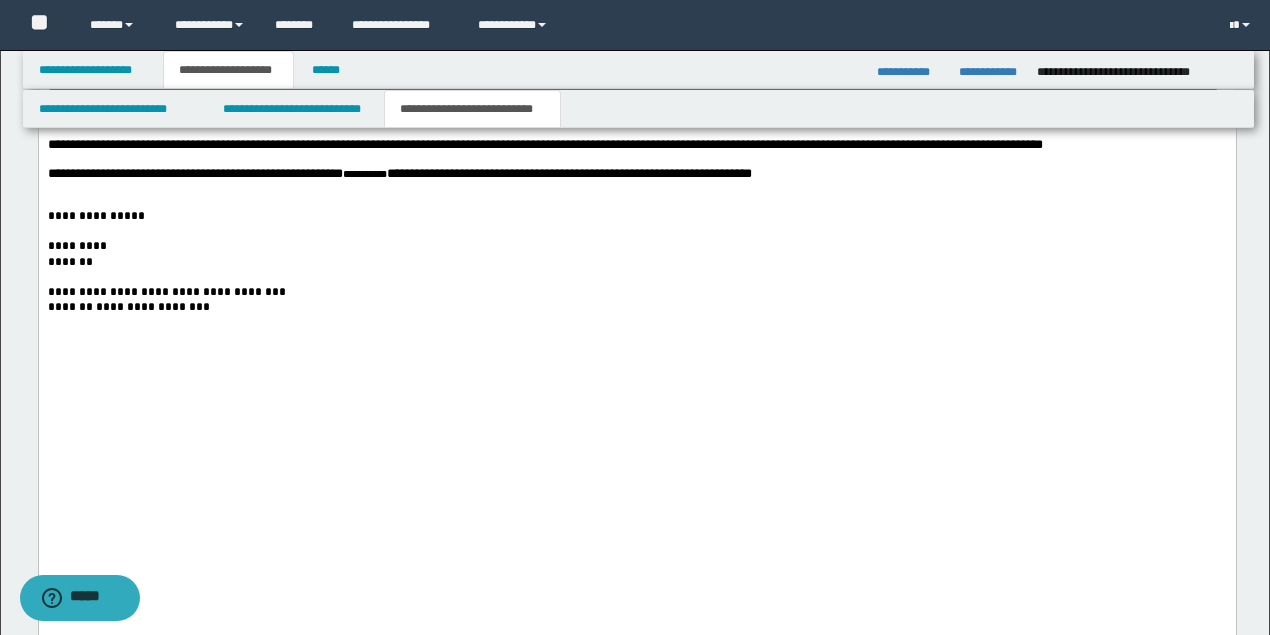 click at bounding box center [637, -54] 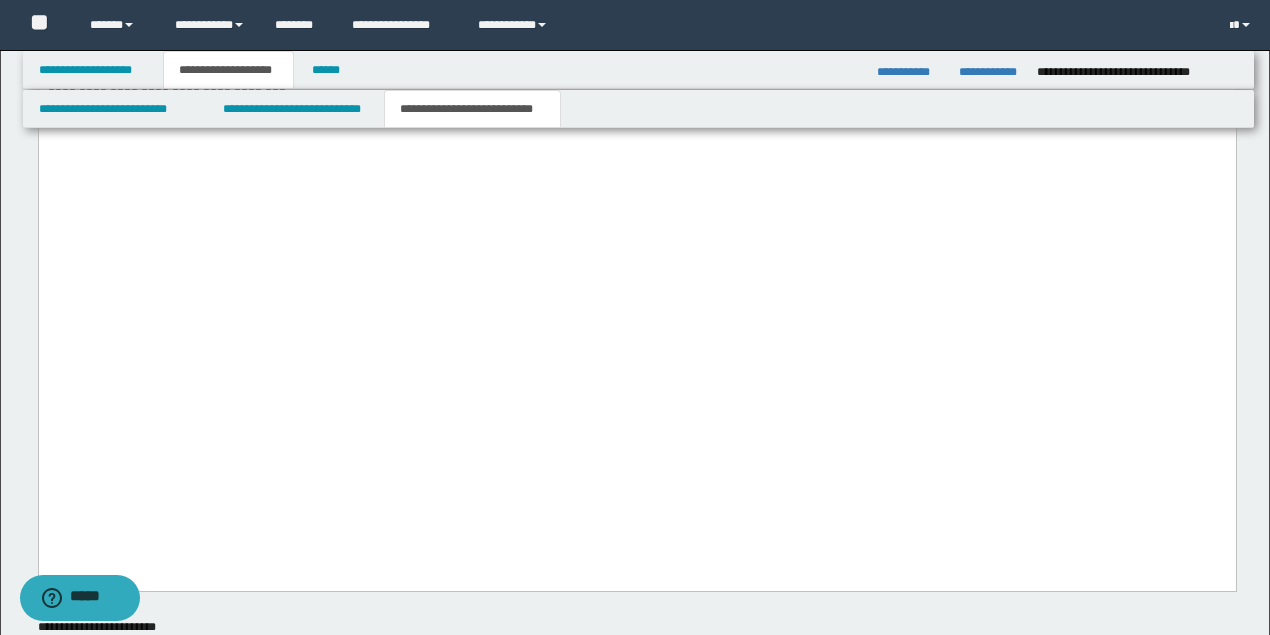 click on "**********" at bounding box center [362, -55] 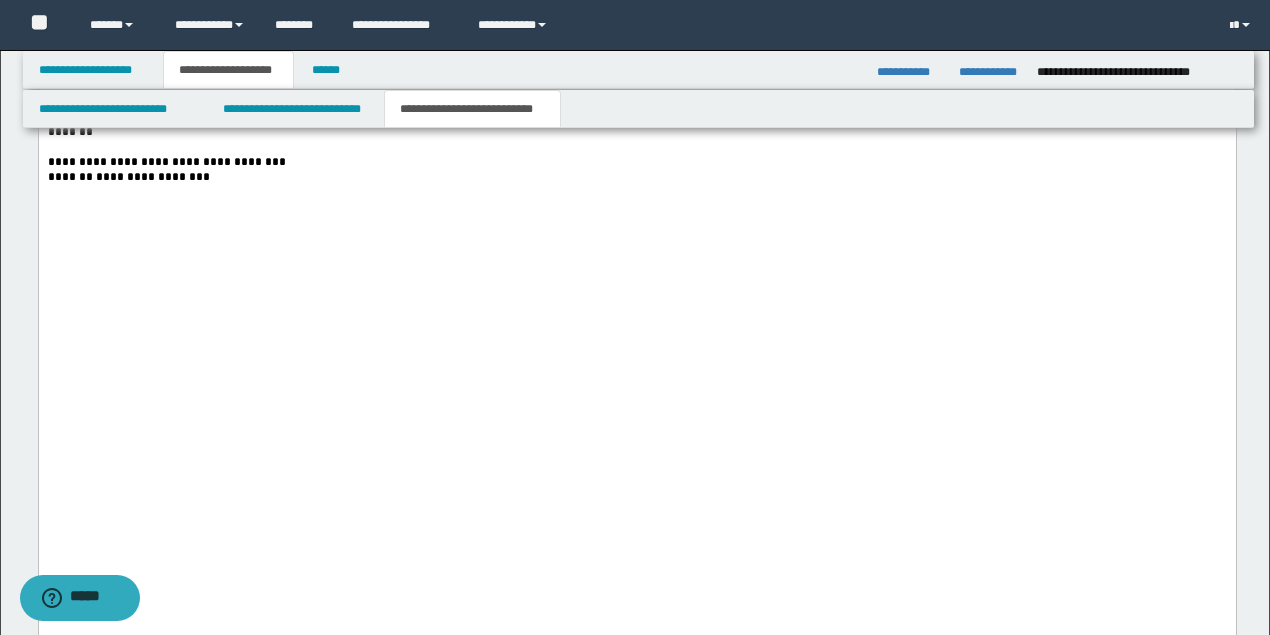drag, startPoint x: 948, startPoint y: 321, endPoint x: 794, endPoint y: 318, distance: 154.02922 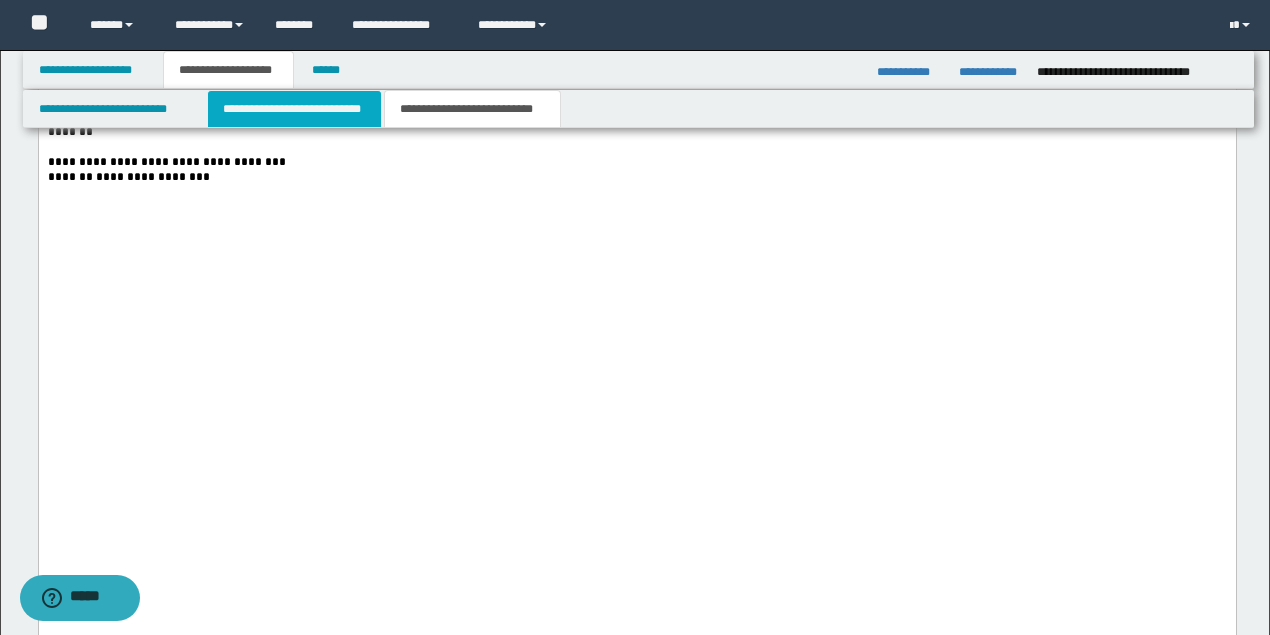click on "**********" at bounding box center (294, 109) 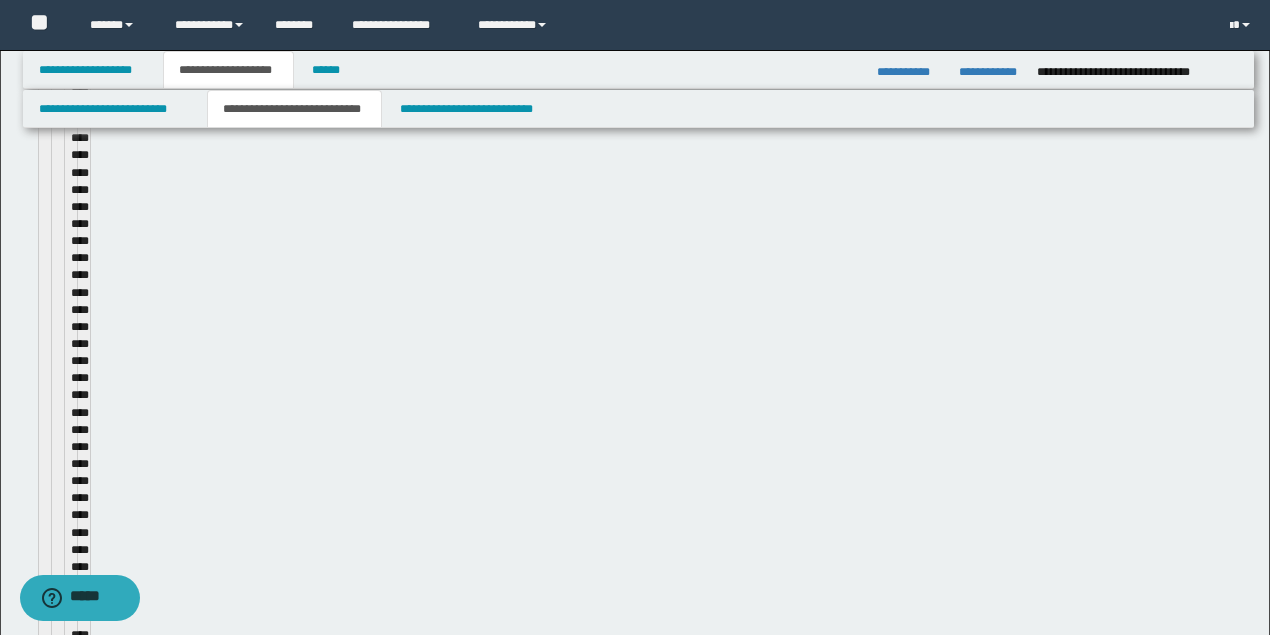 type 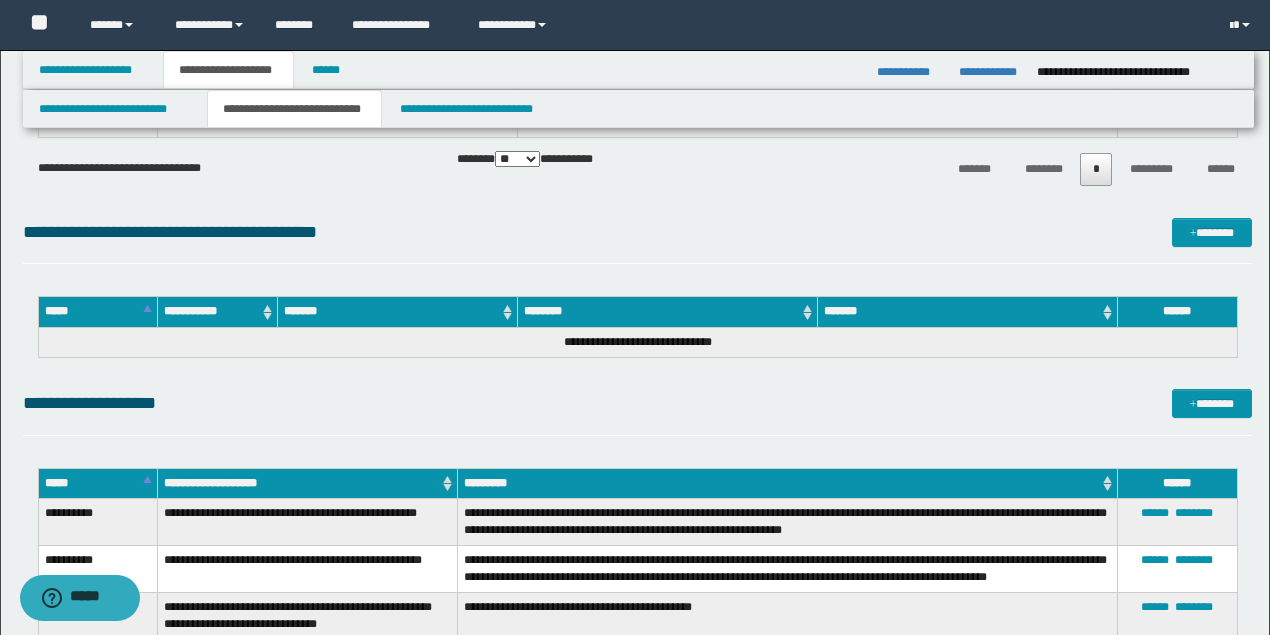 scroll, scrollTop: 5905, scrollLeft: 0, axis: vertical 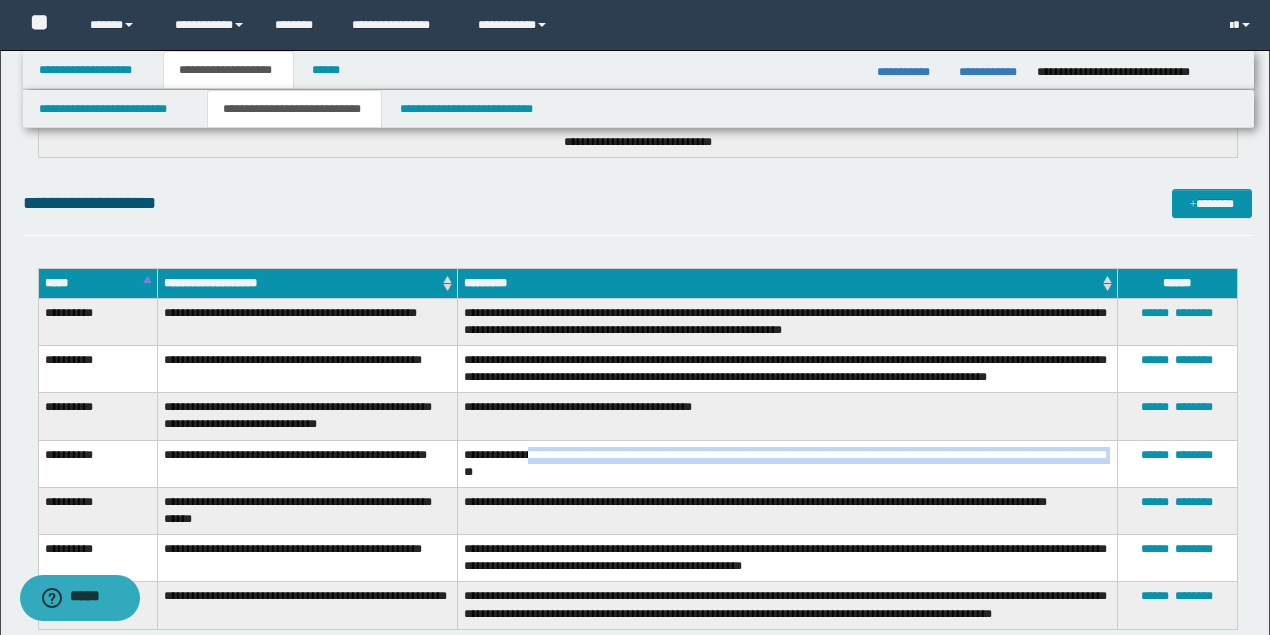 drag, startPoint x: 531, startPoint y: 449, endPoint x: 546, endPoint y: 465, distance: 21.931713 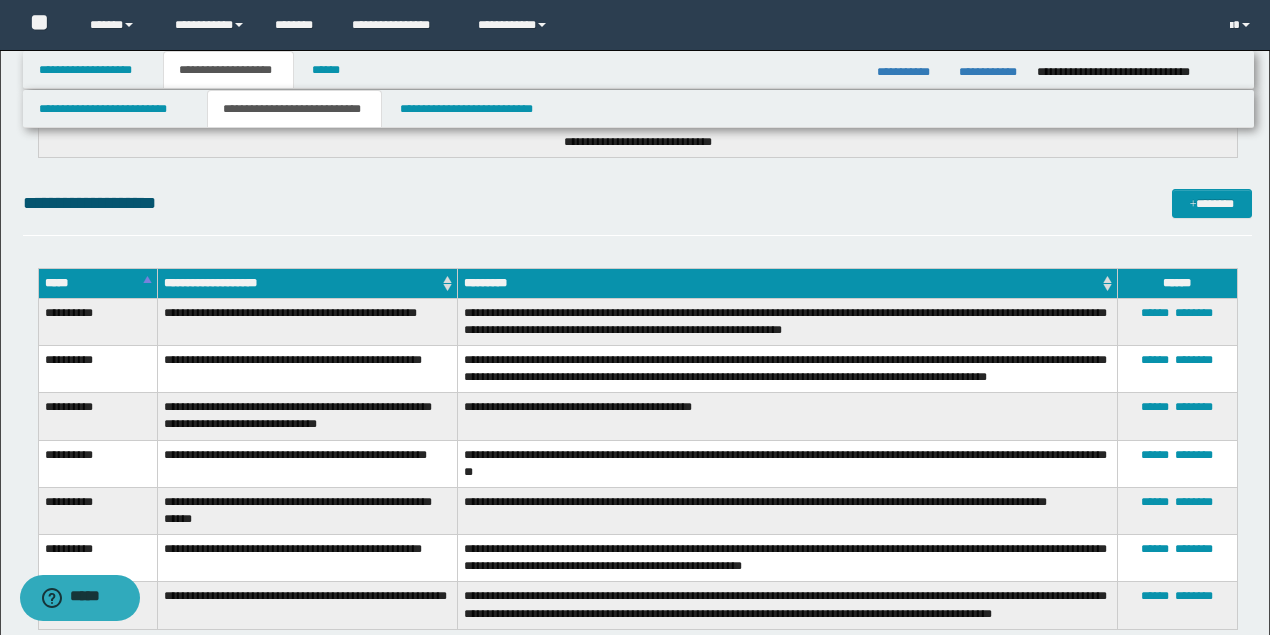 click on "**********" at bounding box center (787, 463) 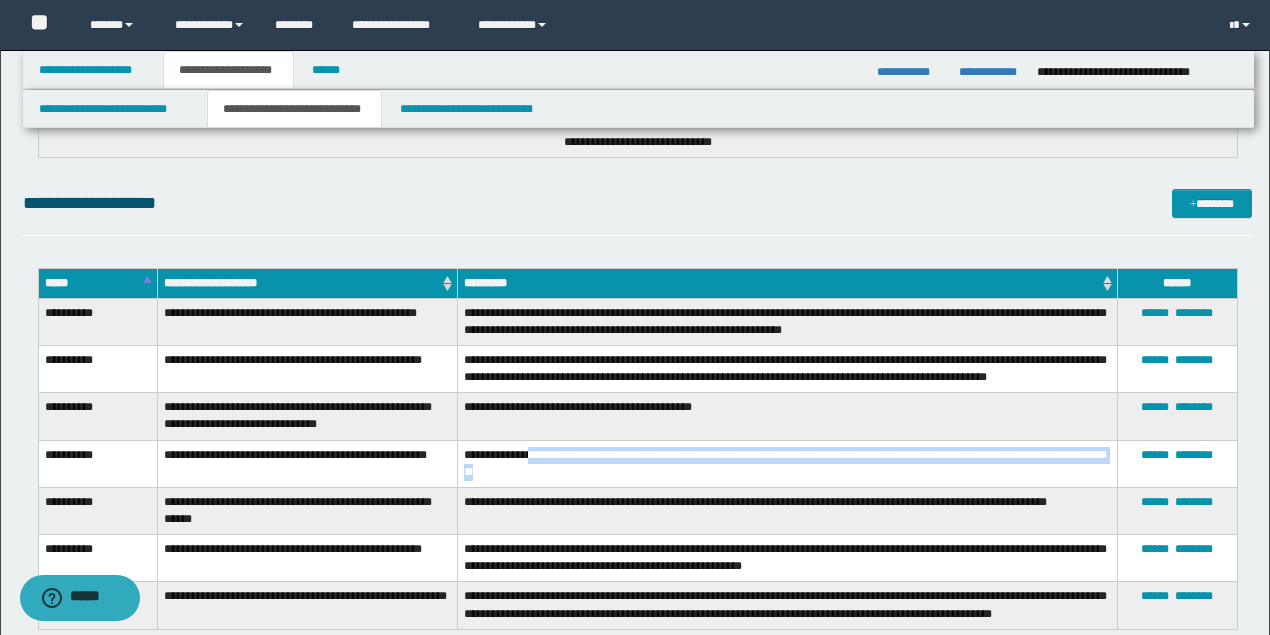 drag, startPoint x: 535, startPoint y: 452, endPoint x: 562, endPoint y: 474, distance: 34.828148 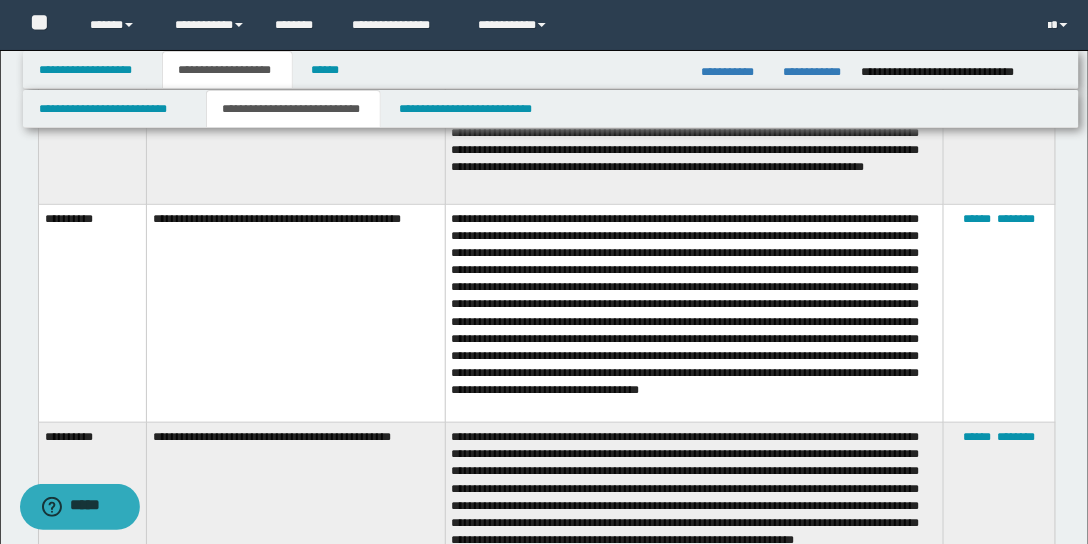 scroll, scrollTop: 4171, scrollLeft: 0, axis: vertical 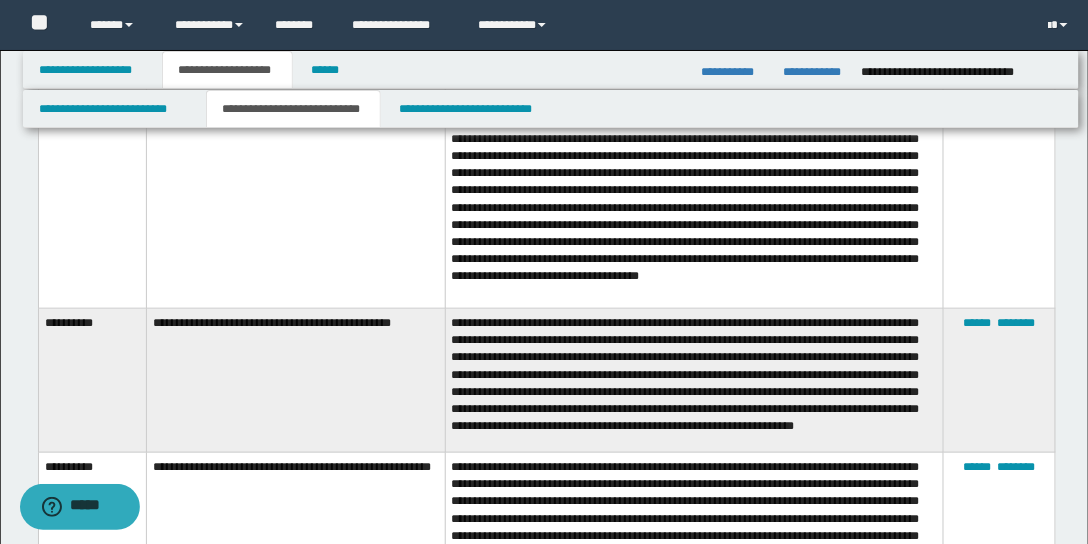 click on "**********" at bounding box center [694, 199] 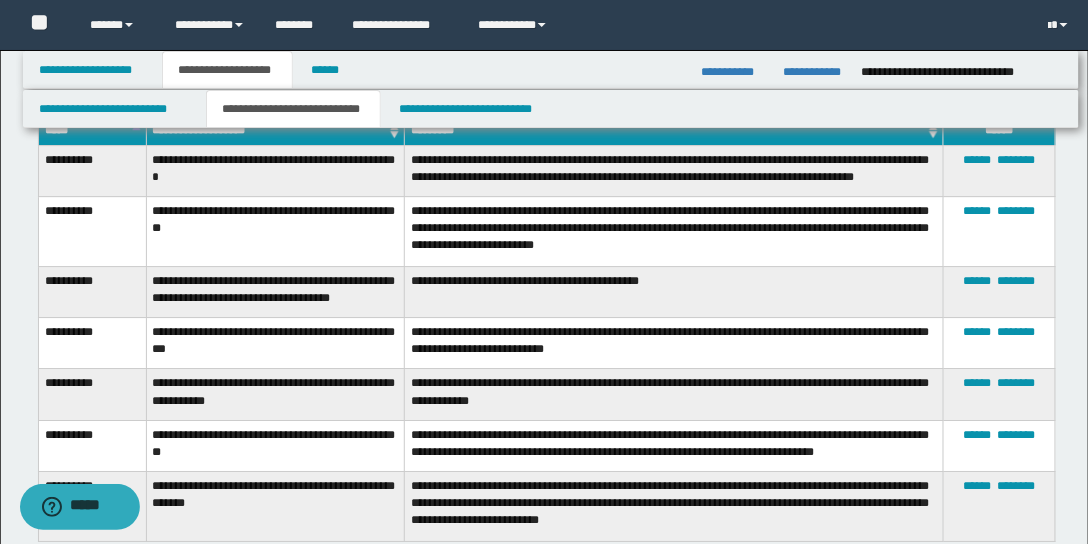 scroll, scrollTop: 7257, scrollLeft: 0, axis: vertical 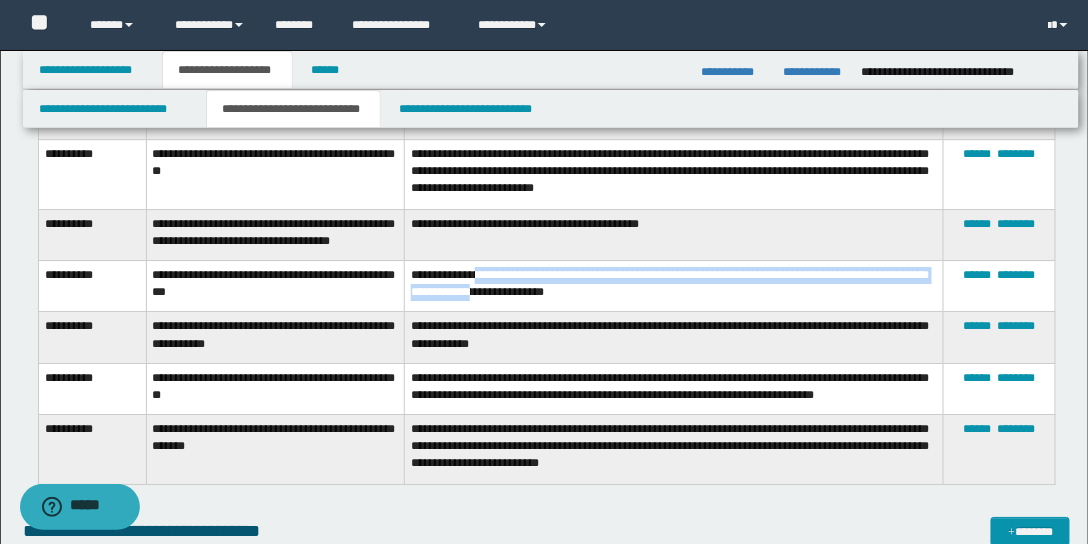 drag, startPoint x: 481, startPoint y: 282, endPoint x: 510, endPoint y: 301, distance: 34.669872 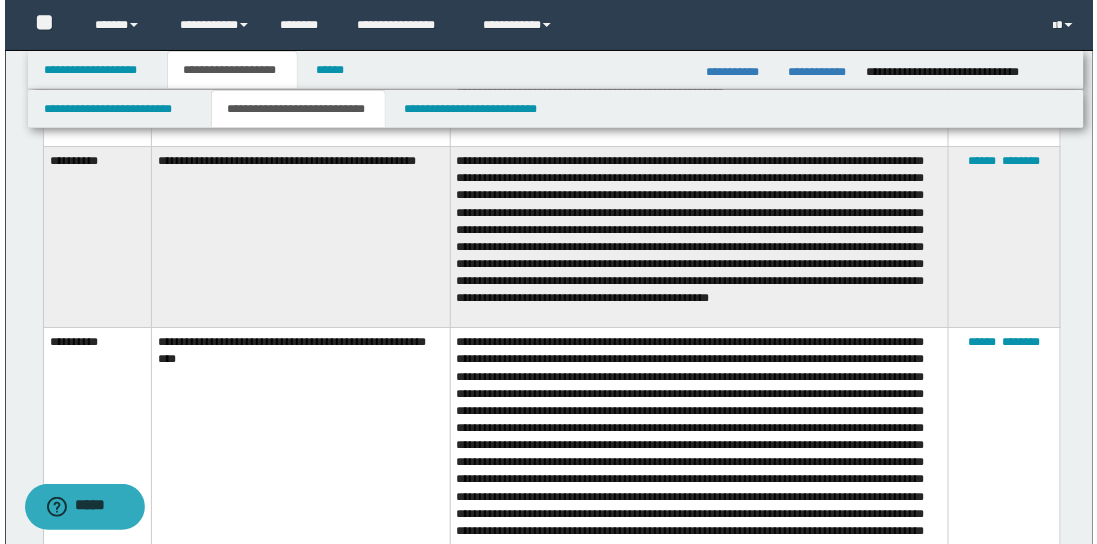 scroll, scrollTop: 5371, scrollLeft: 0, axis: vertical 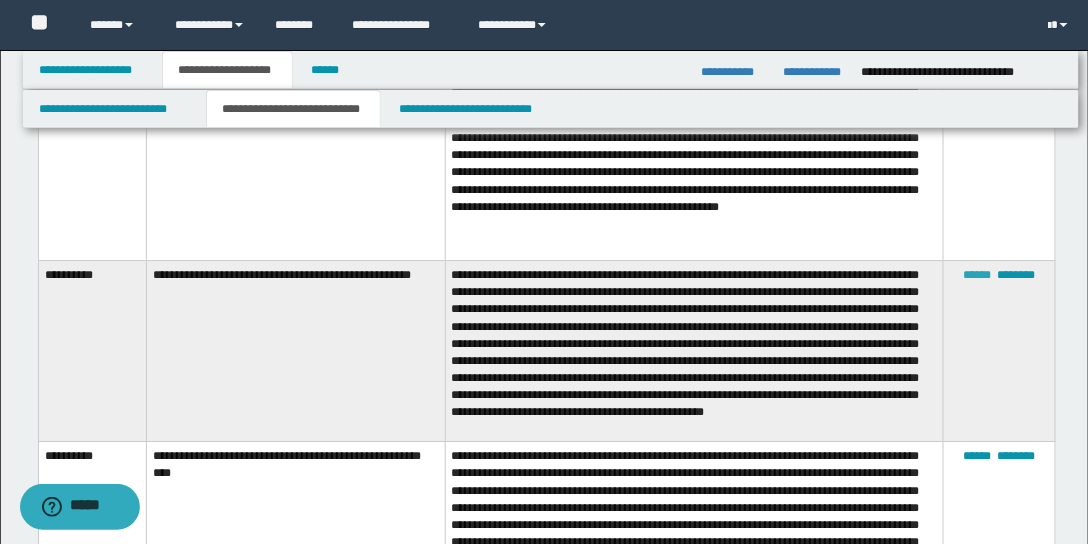 click on "******" at bounding box center [978, 275] 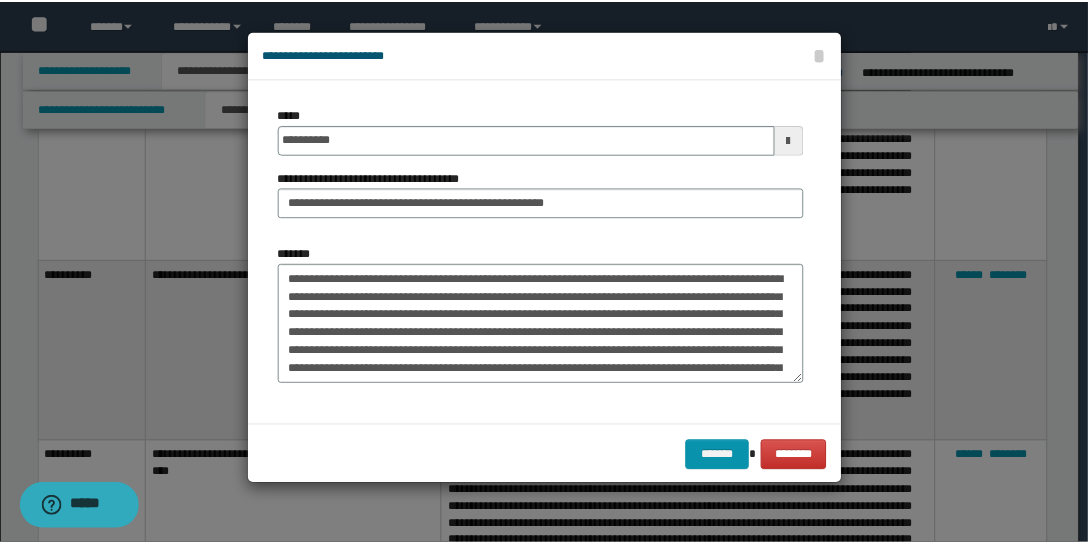 scroll, scrollTop: 72, scrollLeft: 0, axis: vertical 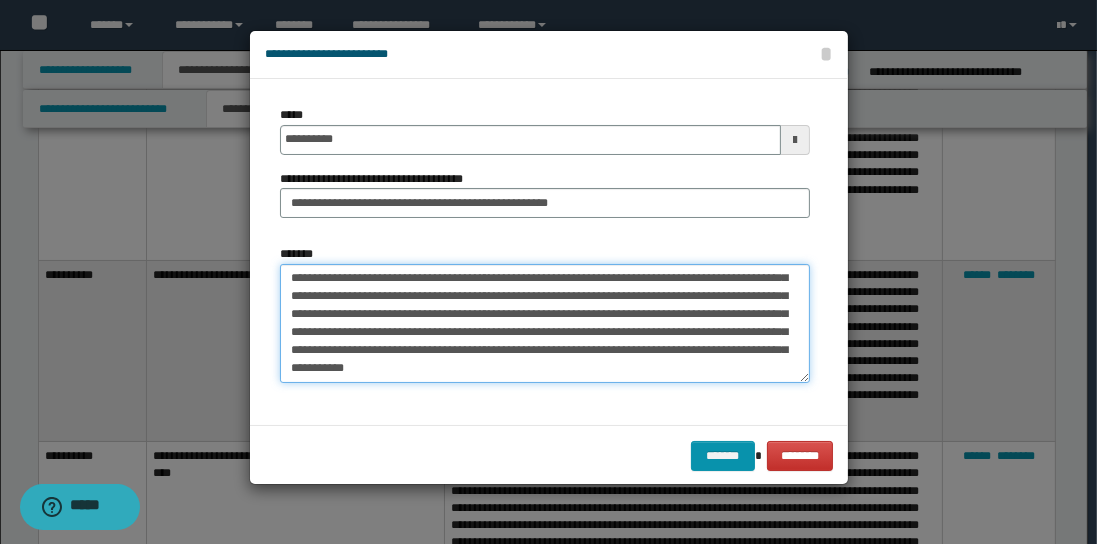 click on "**********" at bounding box center [545, 323] 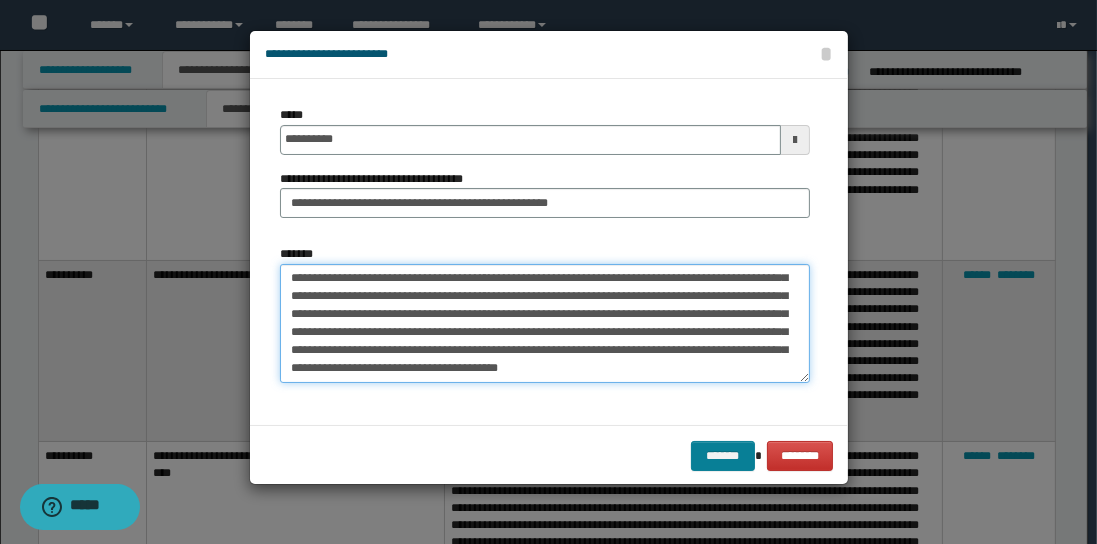 type on "**********" 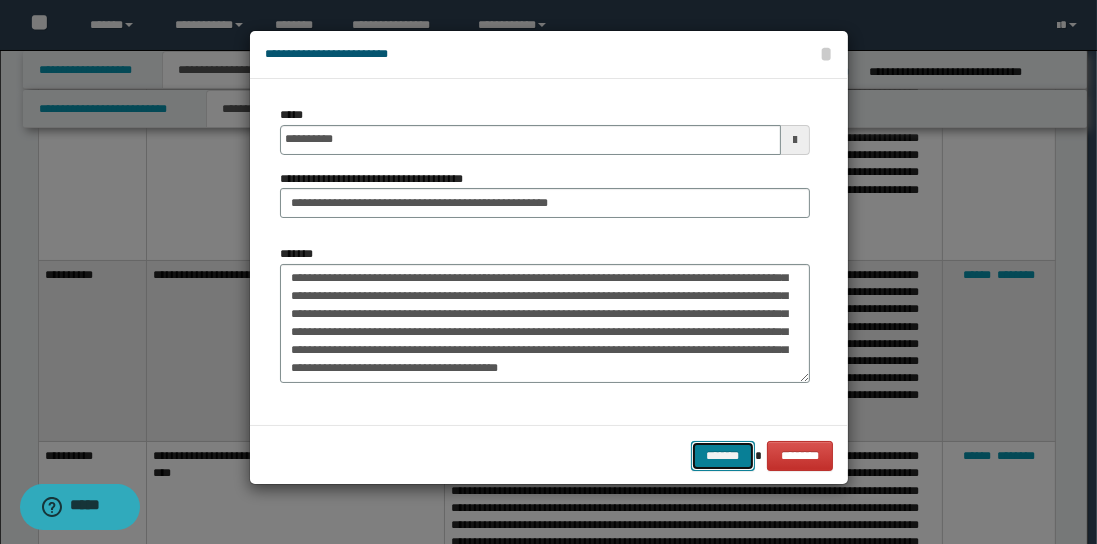 click on "*******" at bounding box center (723, 455) 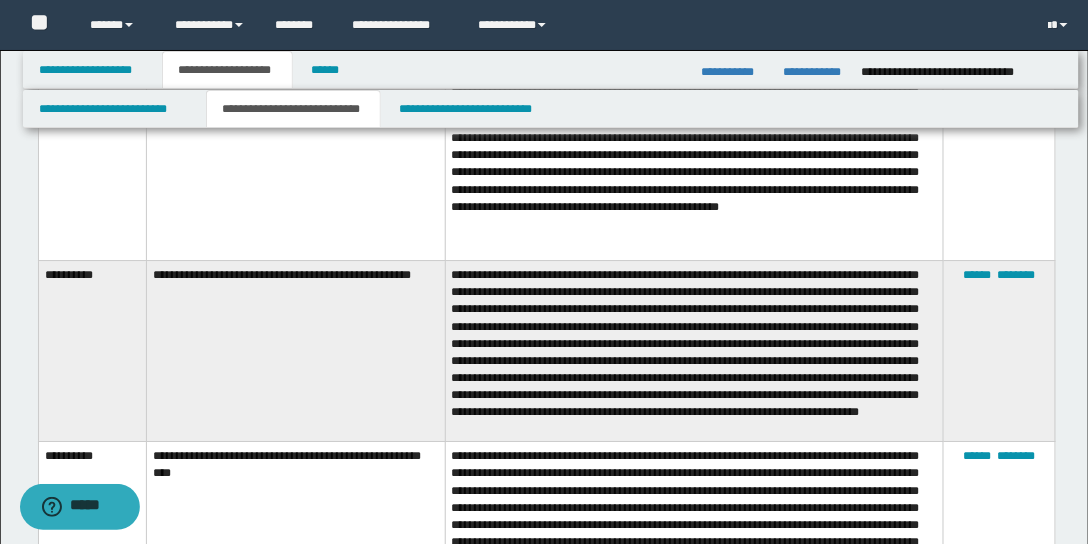 click on "**********" at bounding box center [694, 351] 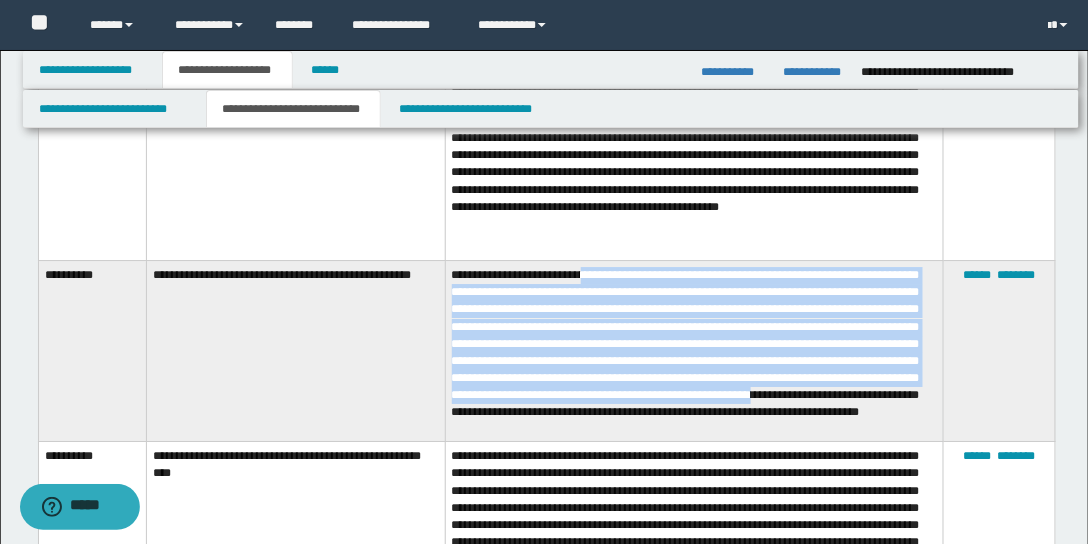 drag, startPoint x: 593, startPoint y: 277, endPoint x: 561, endPoint y: 397, distance: 124.1934 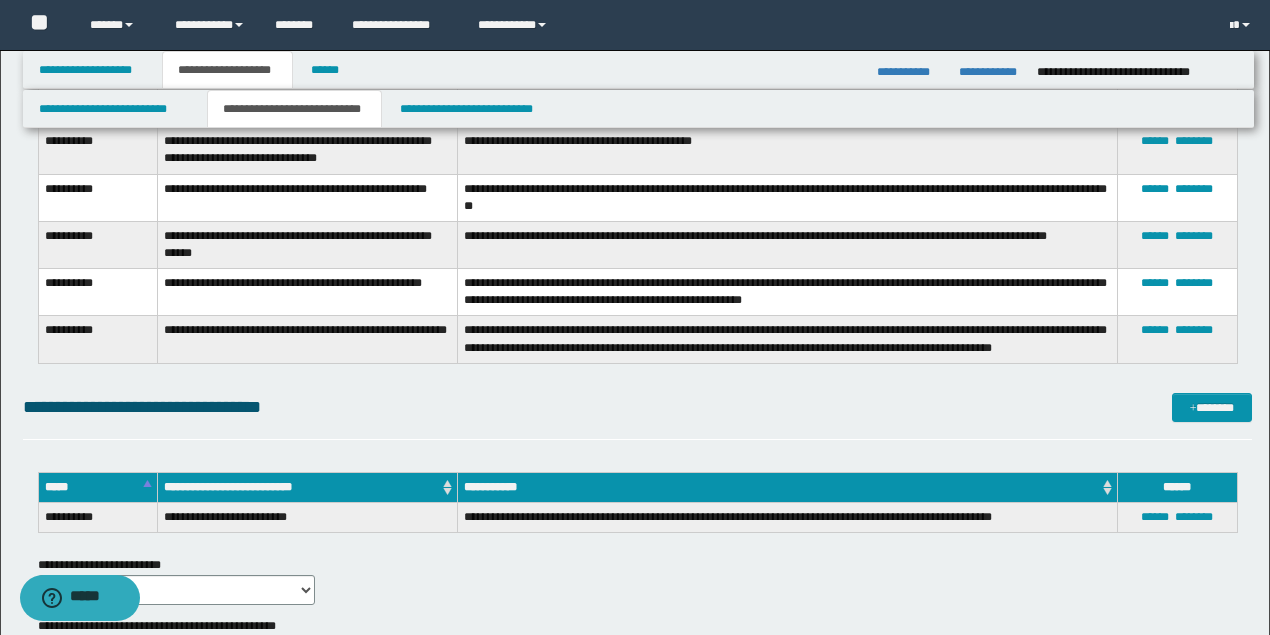 scroll, scrollTop: 6438, scrollLeft: 0, axis: vertical 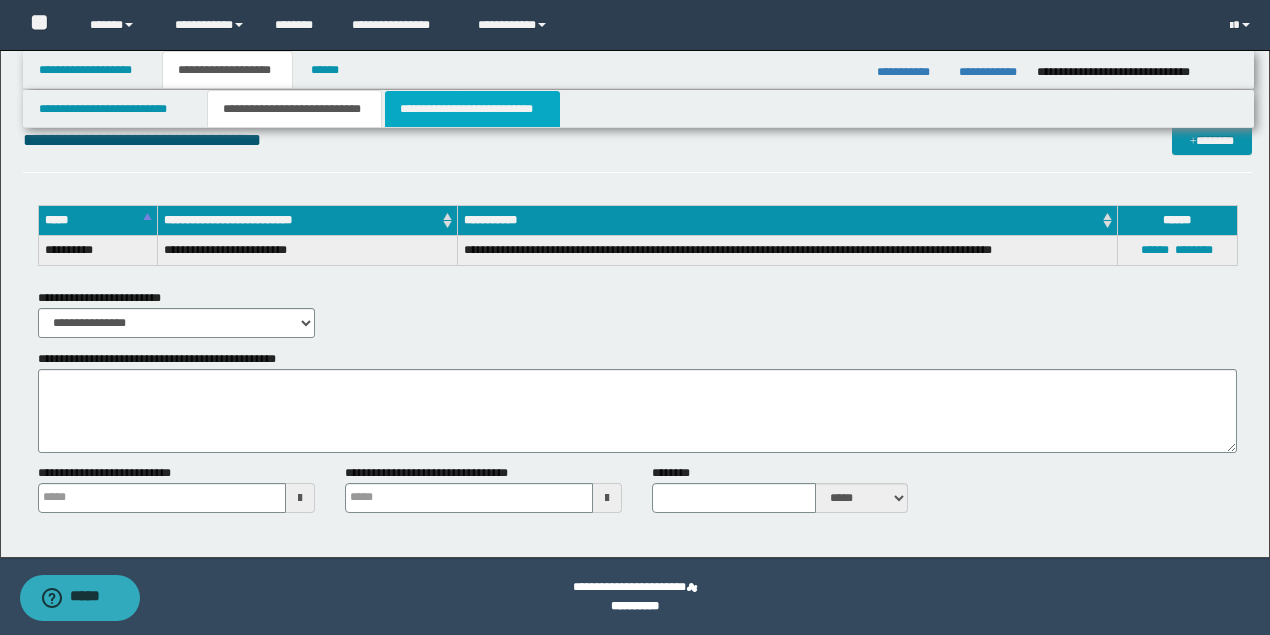 drag, startPoint x: 500, startPoint y: 122, endPoint x: 608, endPoint y: 5032, distance: 4911.1875 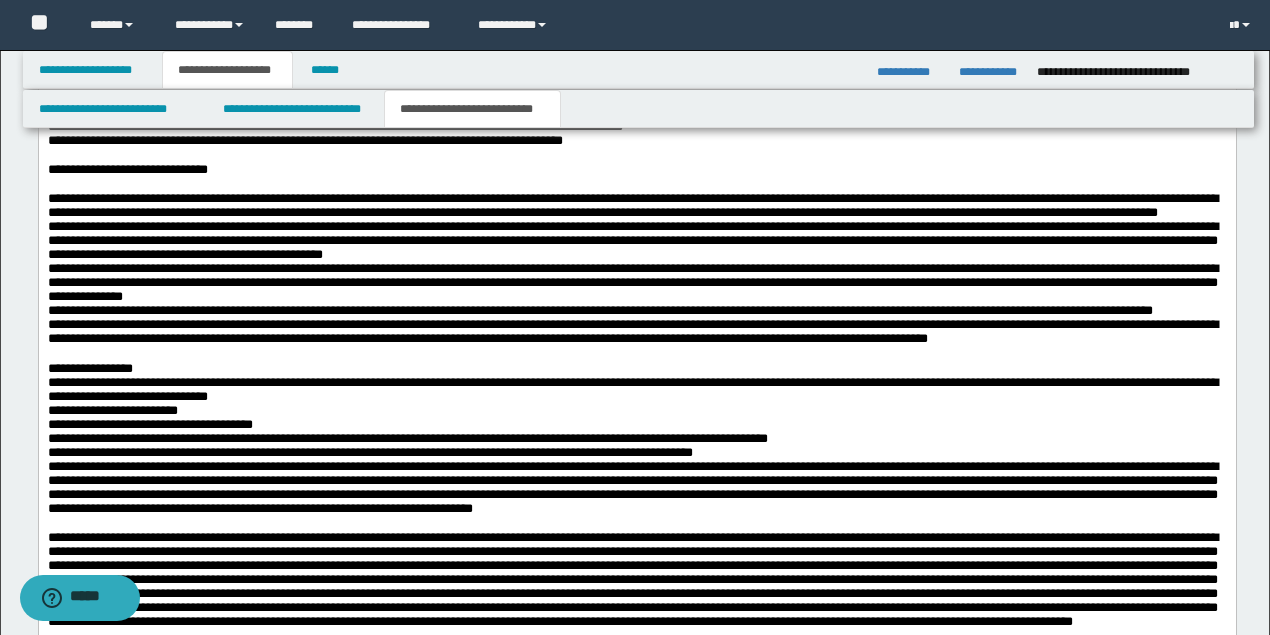 scroll, scrollTop: 6505, scrollLeft: 0, axis: vertical 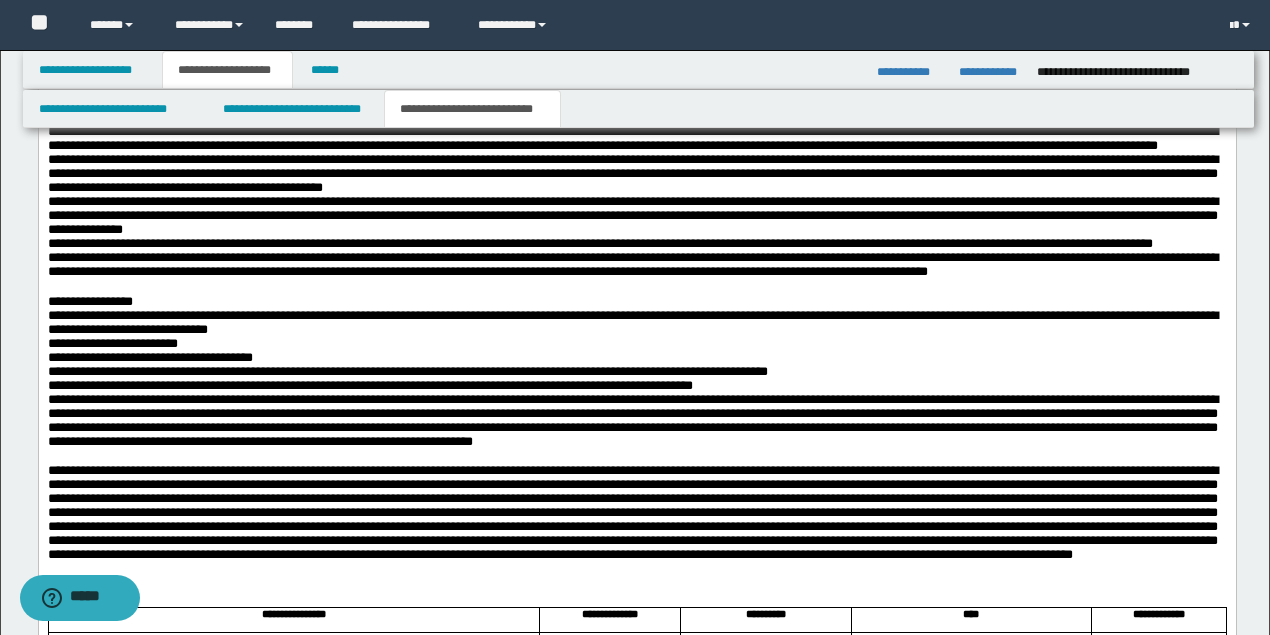 click on "**********" at bounding box center [632, 202] 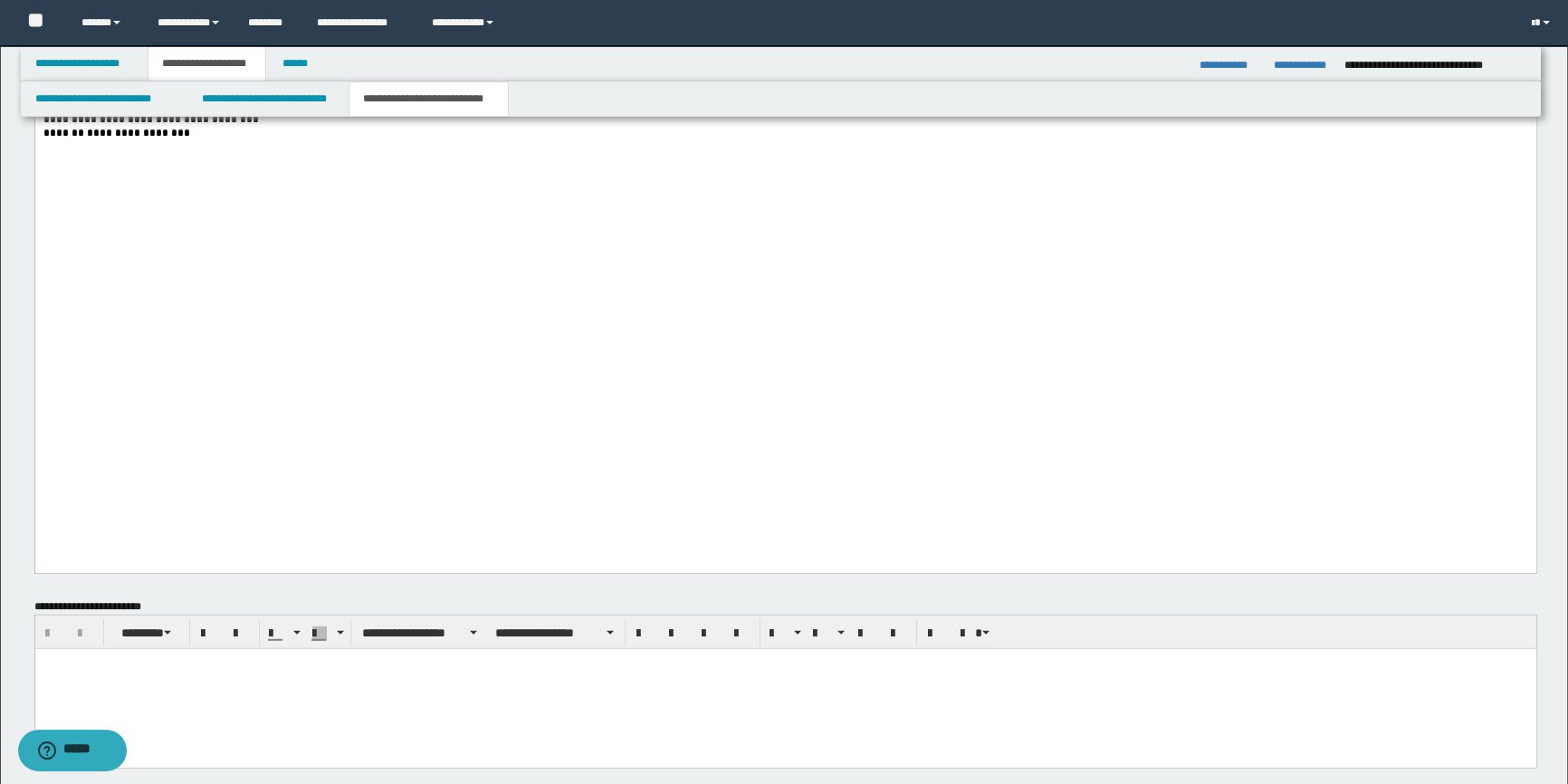 scroll, scrollTop: 5952, scrollLeft: 0, axis: vertical 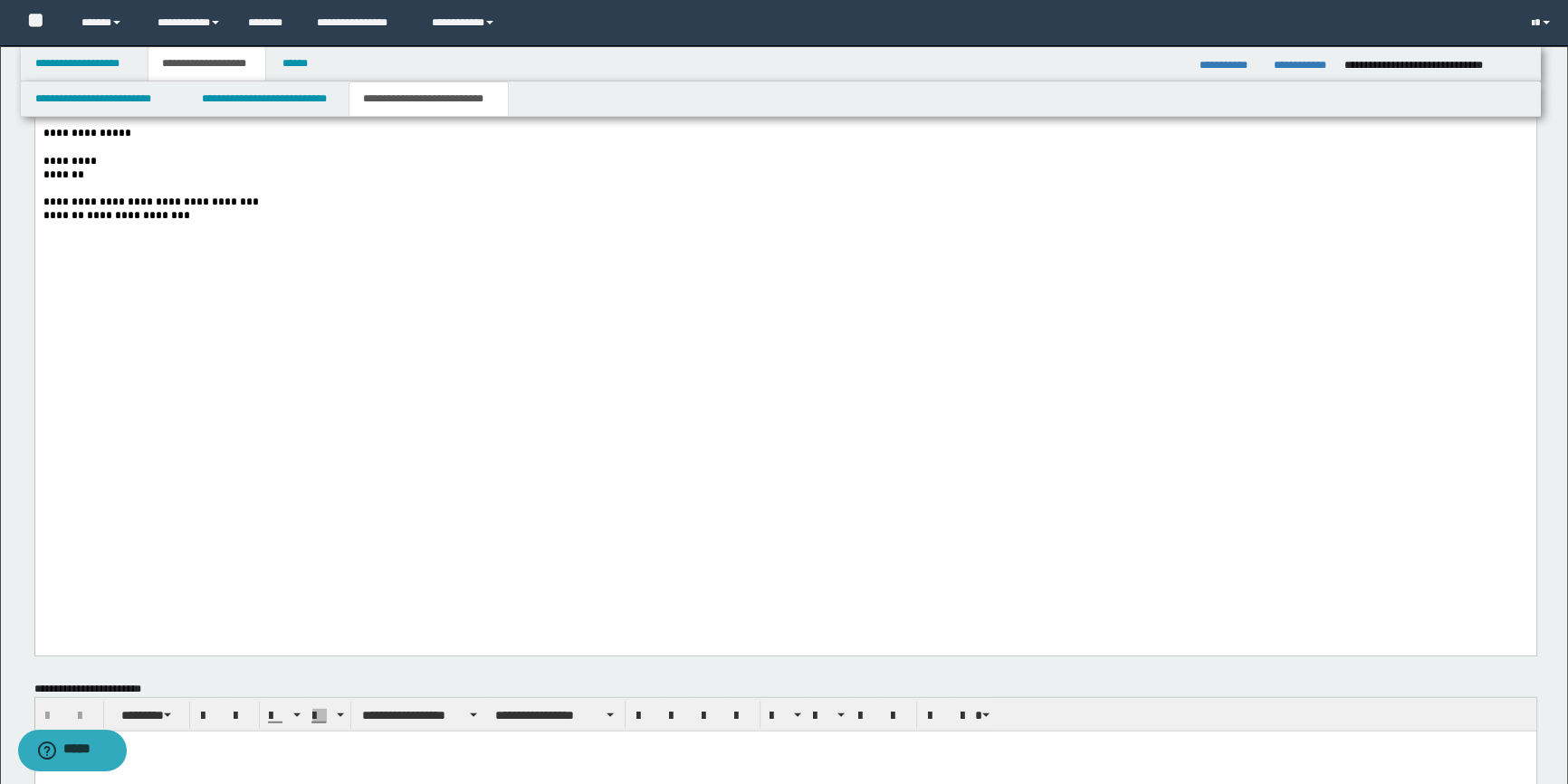 click on "**********" at bounding box center [785, 29] 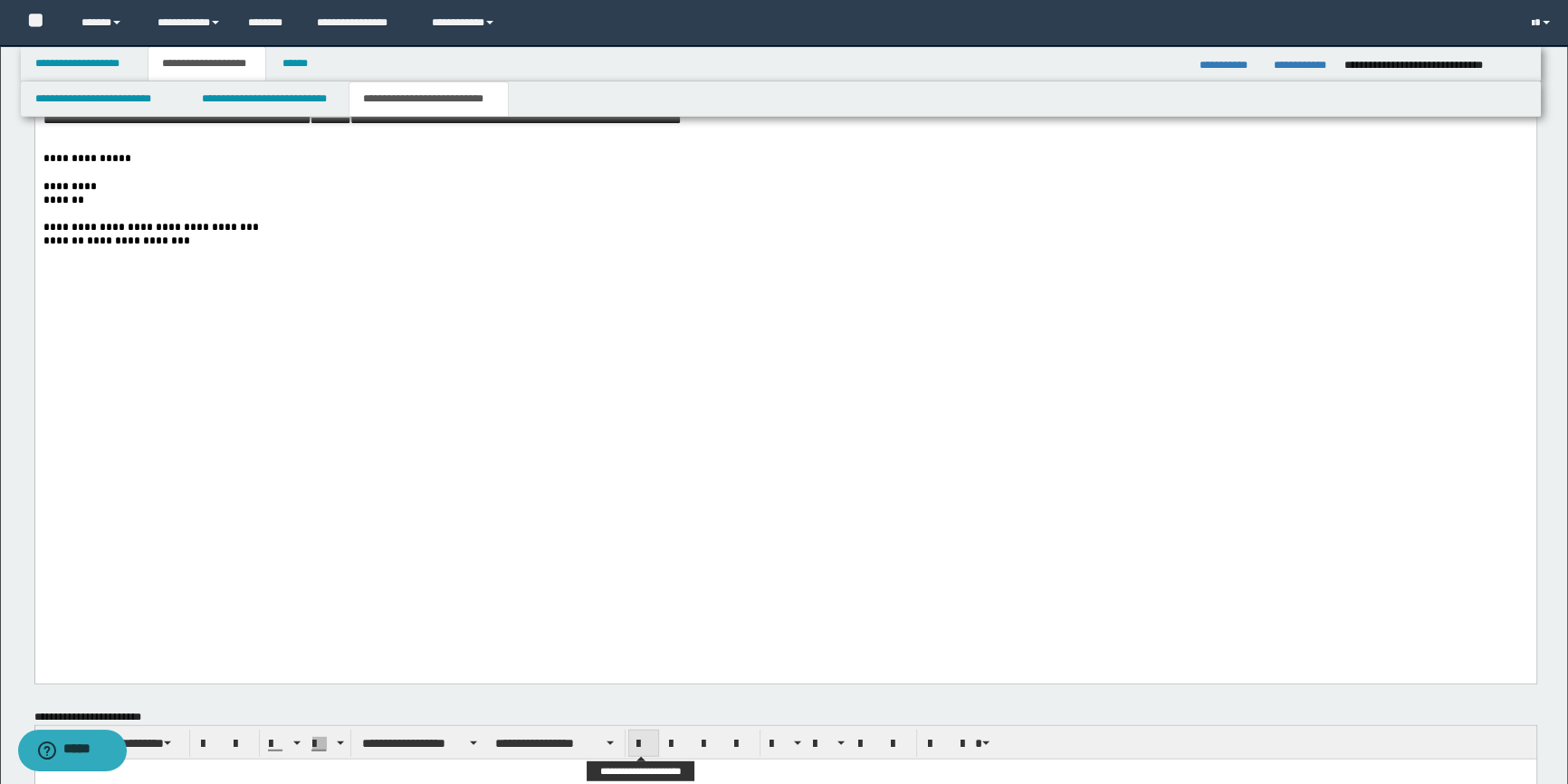 click at bounding box center (644, 744) 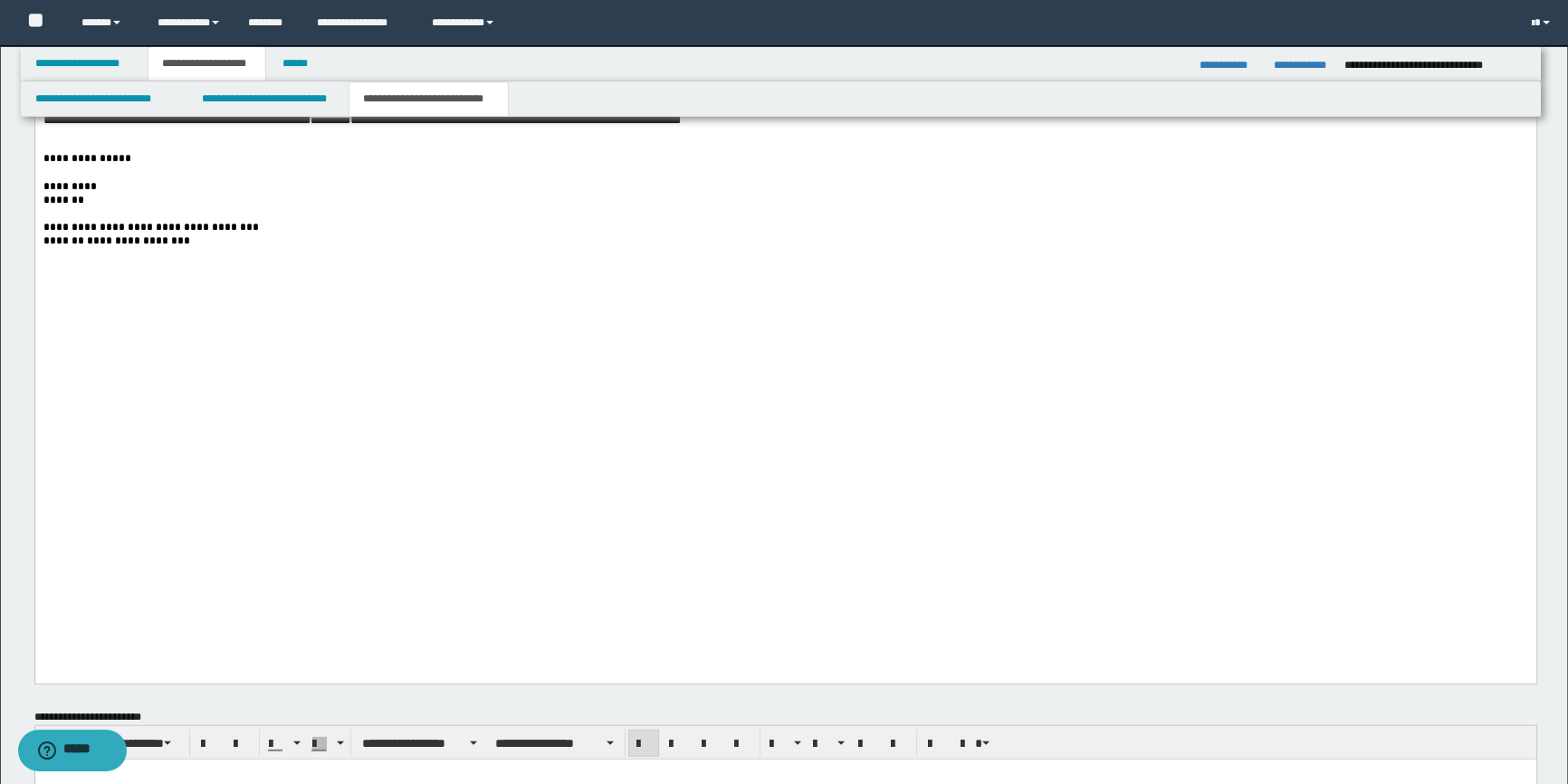 click on "**********" at bounding box center (785, -2041) 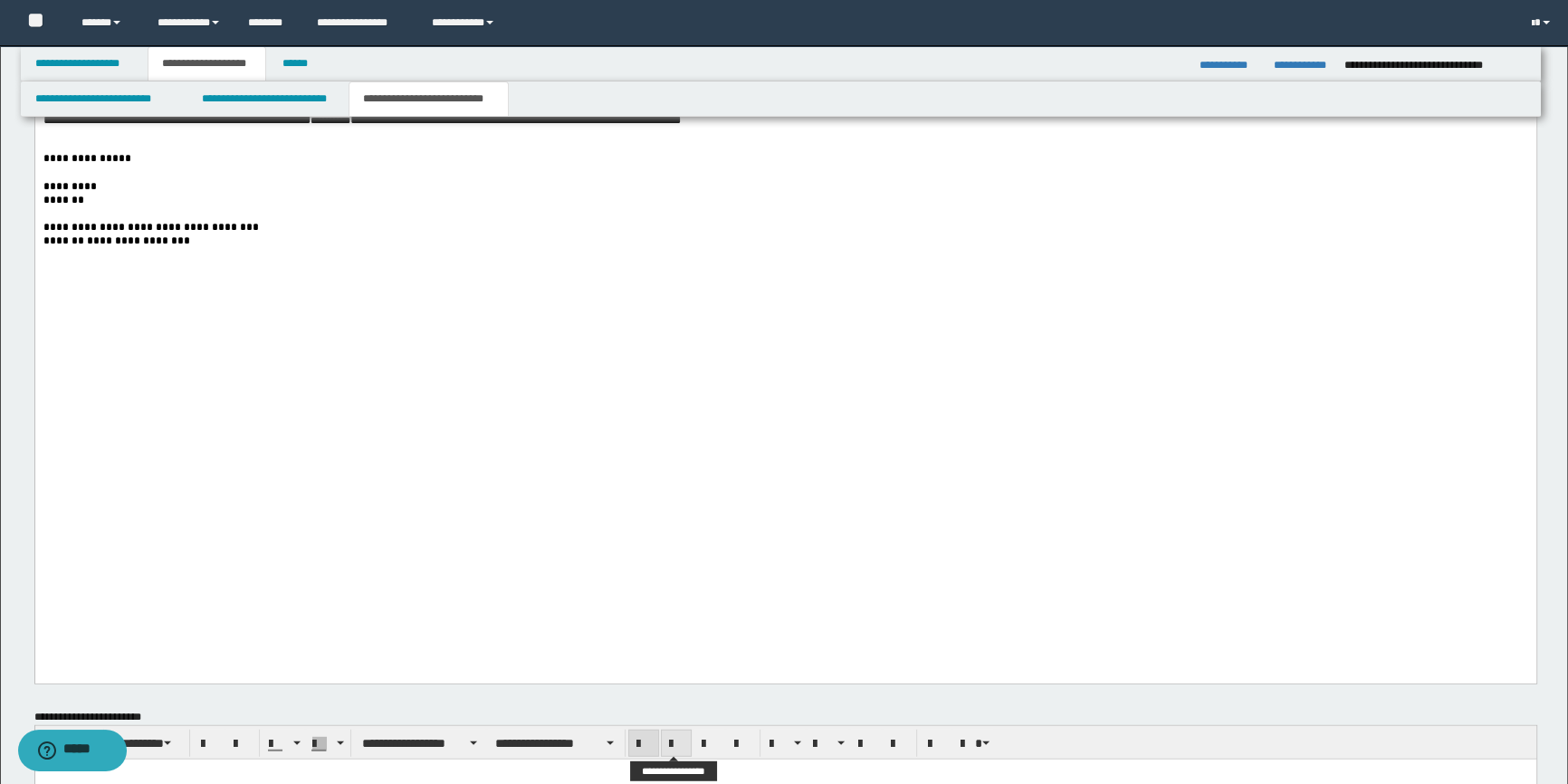 click at bounding box center [676, 743] 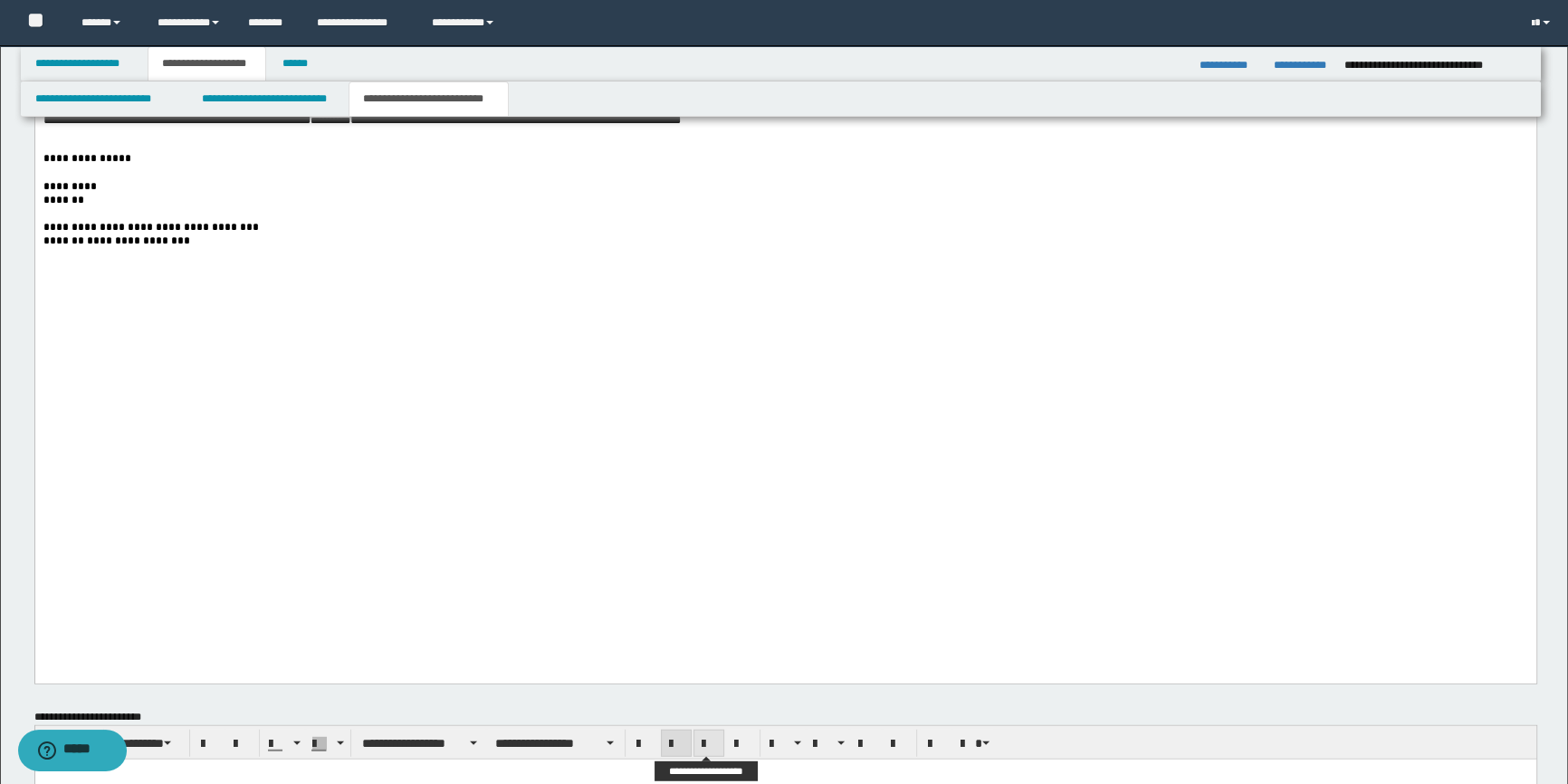 click at bounding box center [709, 744] 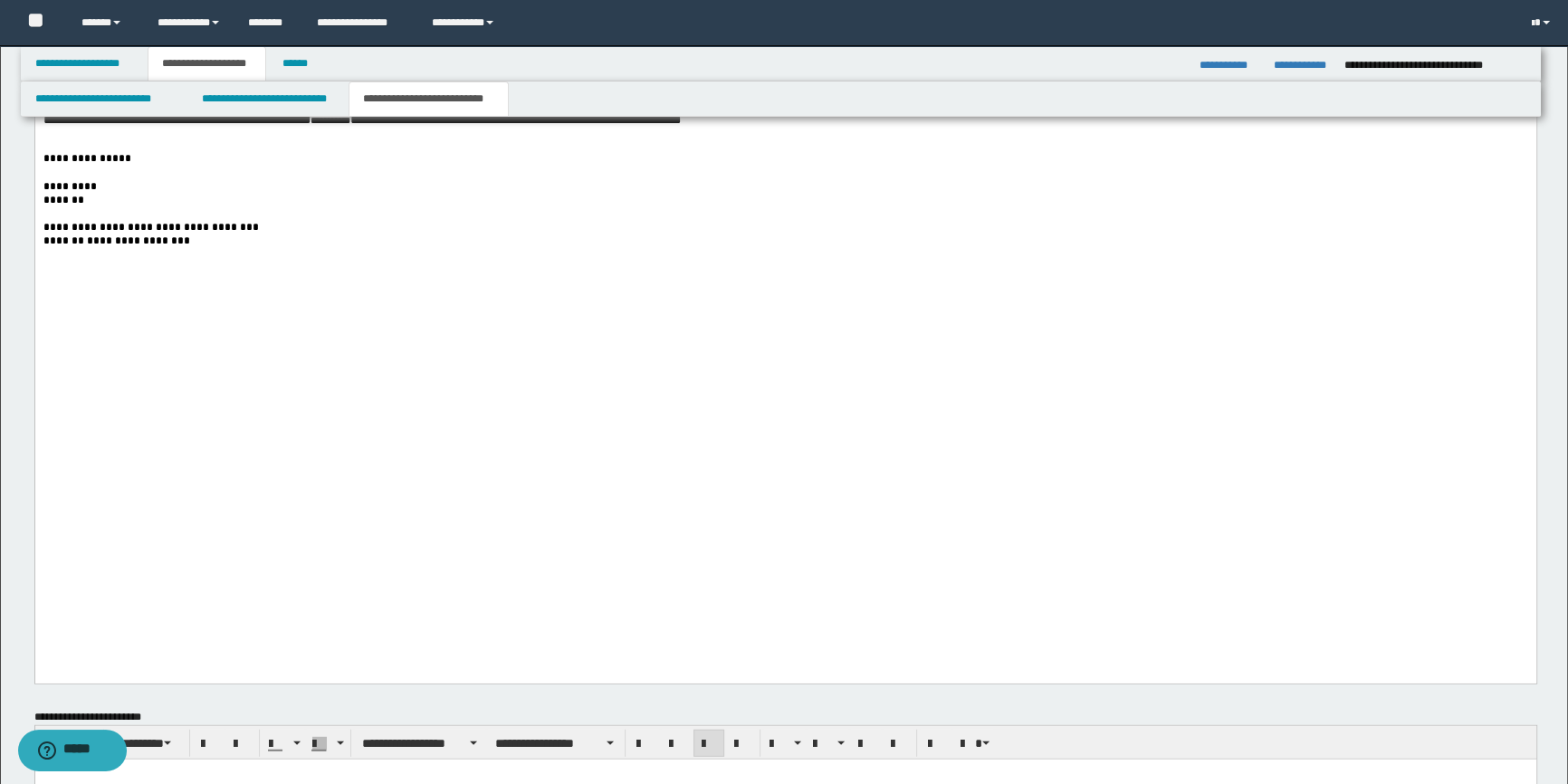 click at bounding box center (785, 80) 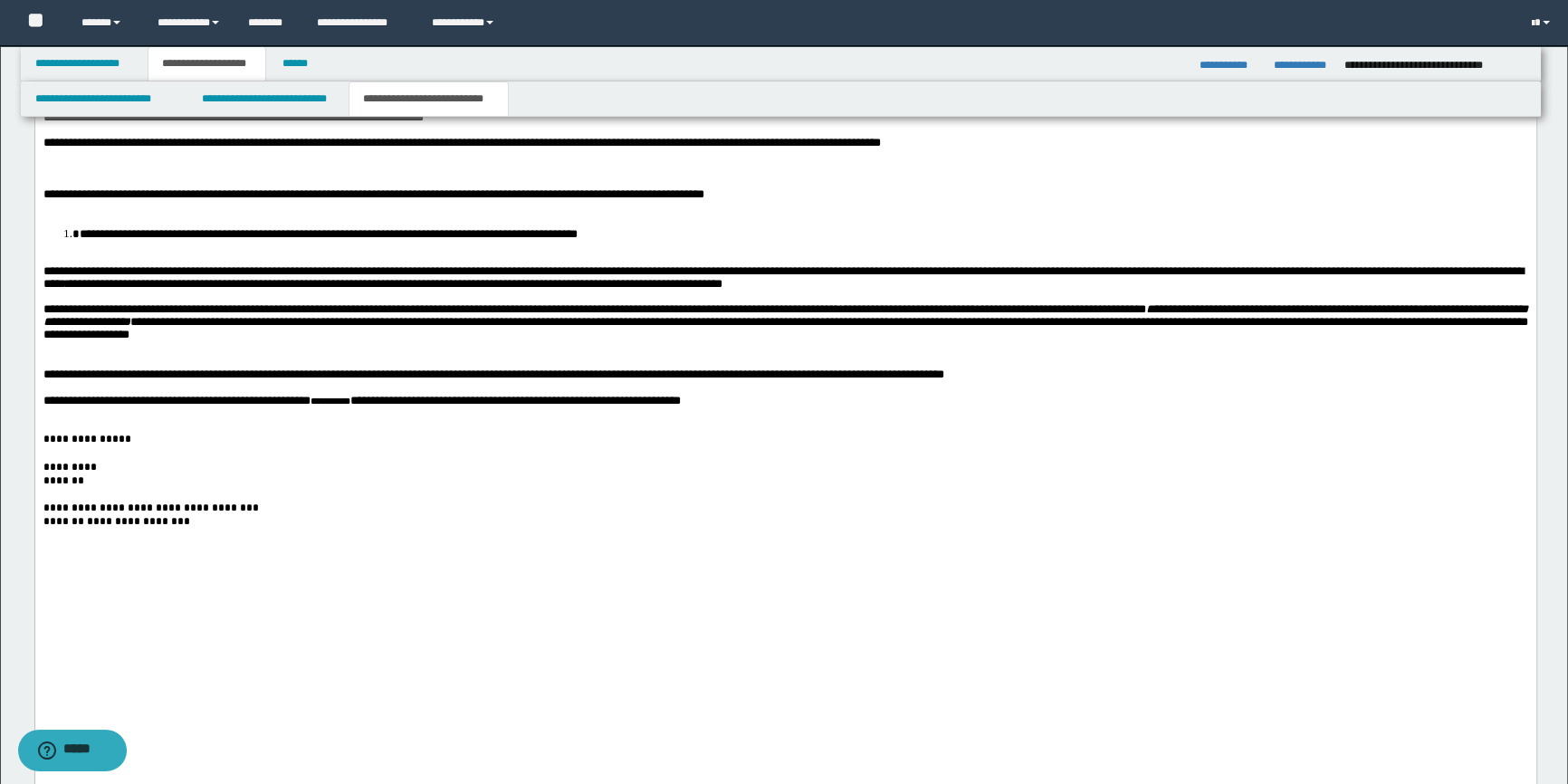 drag, startPoint x: 231, startPoint y: 379, endPoint x: -114, endPoint y: 378, distance: 345.0014 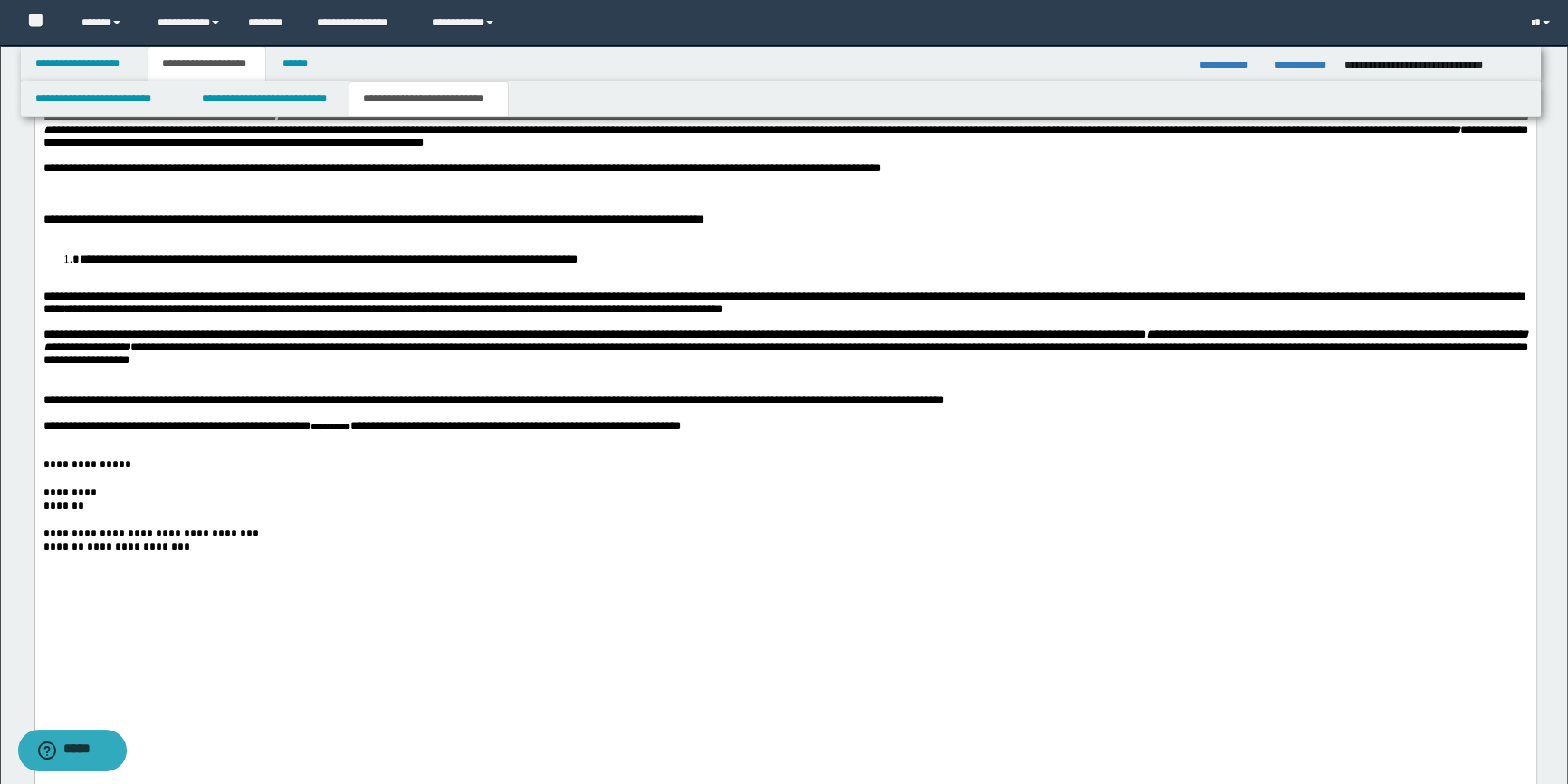 click on "**********" at bounding box center [785, 99] 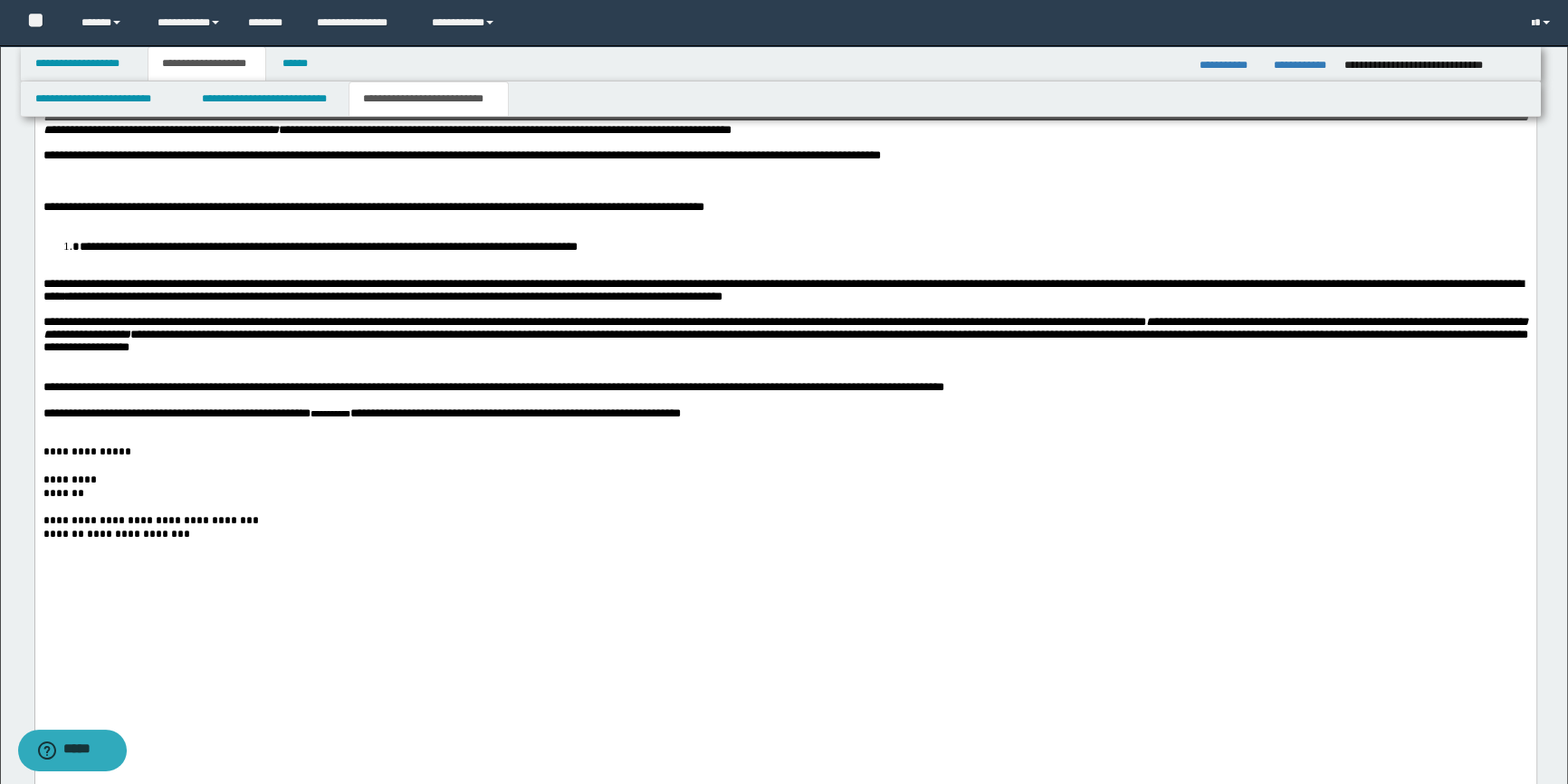 click at bounding box center (785, 182) 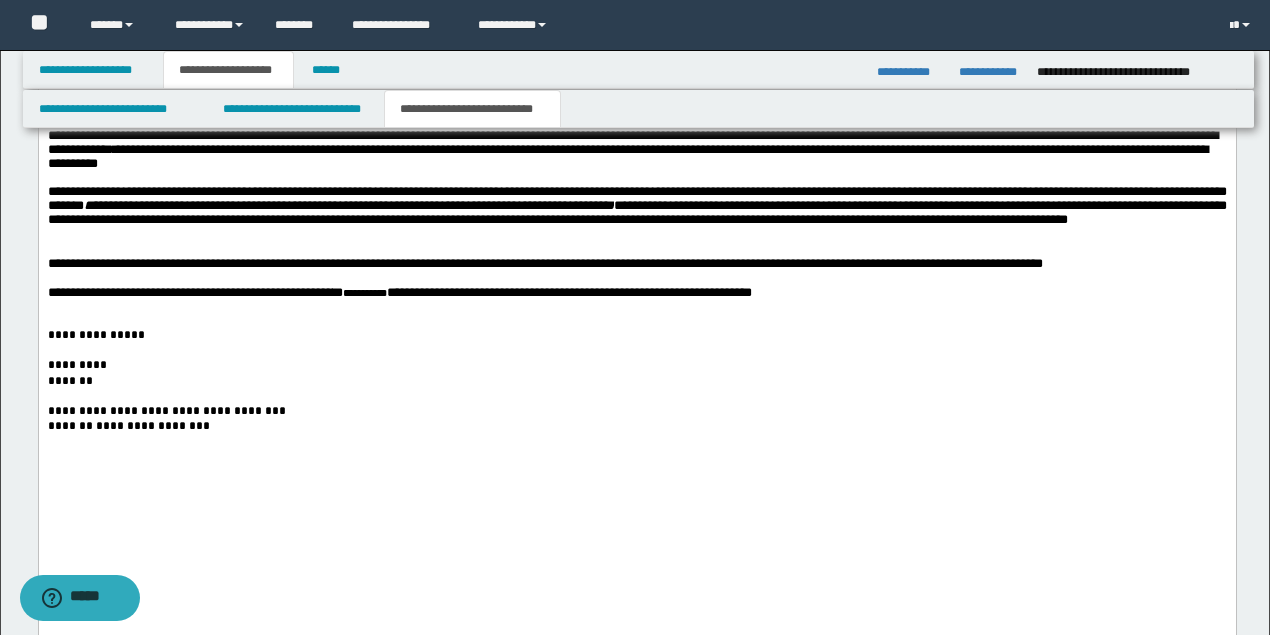 scroll, scrollTop: 7890, scrollLeft: 0, axis: vertical 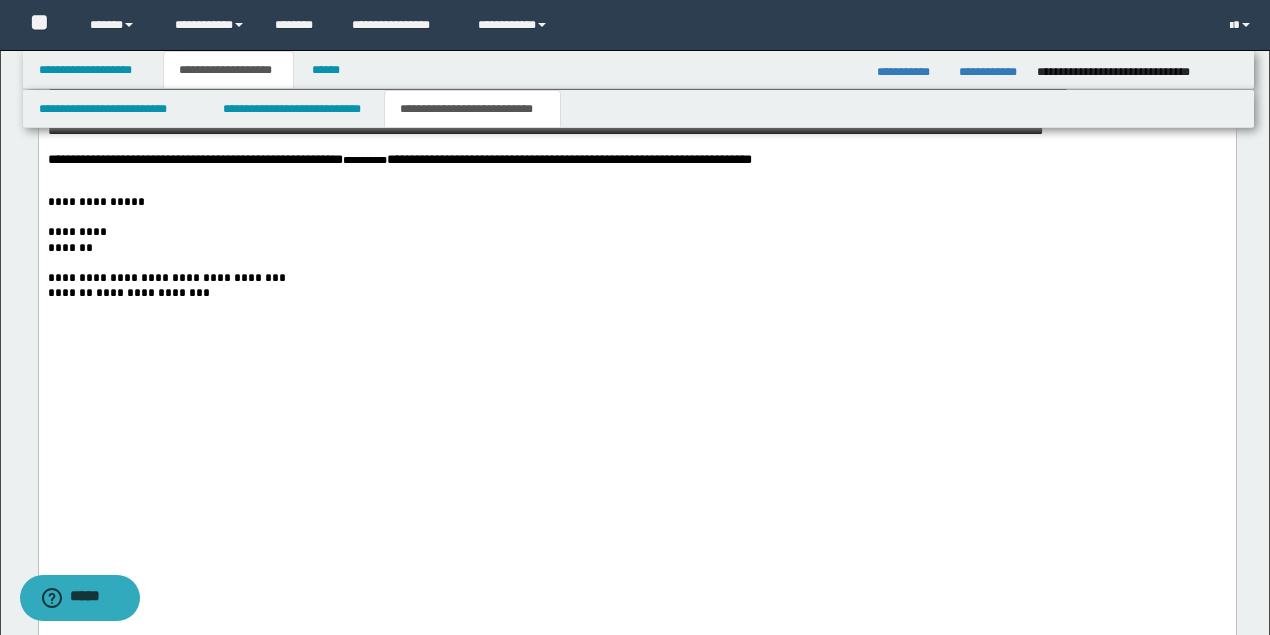 click on "**********" at bounding box center [636, -81] 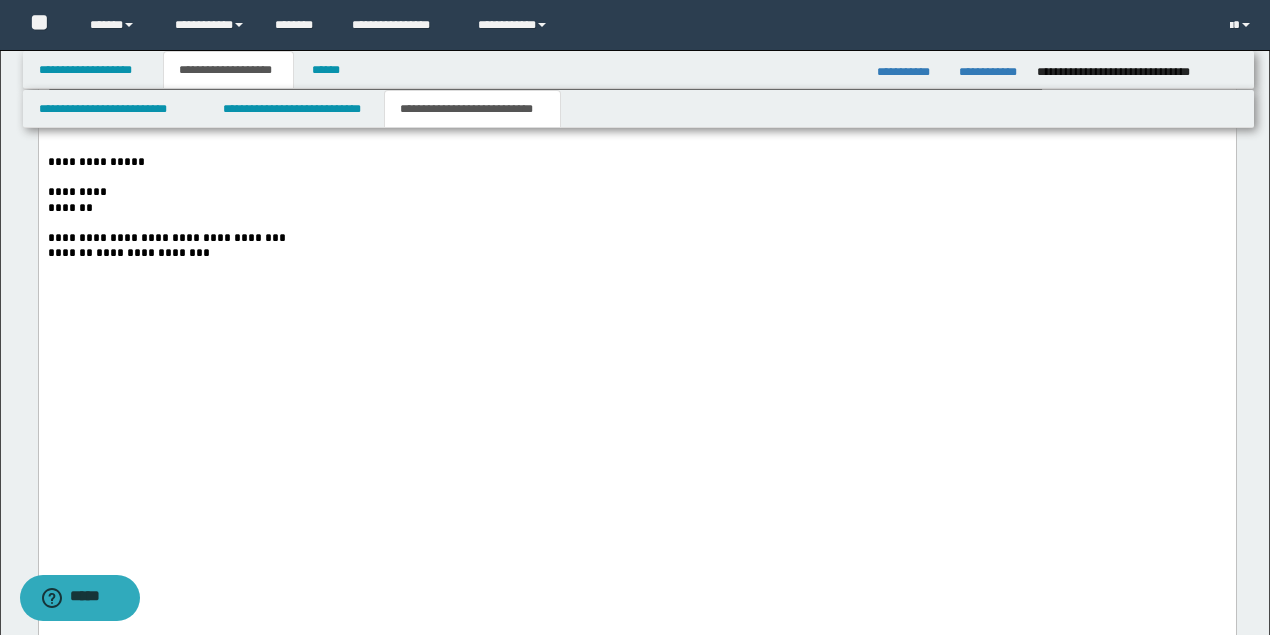 drag, startPoint x: 384, startPoint y: 344, endPoint x: 557, endPoint y: 347, distance: 173.02602 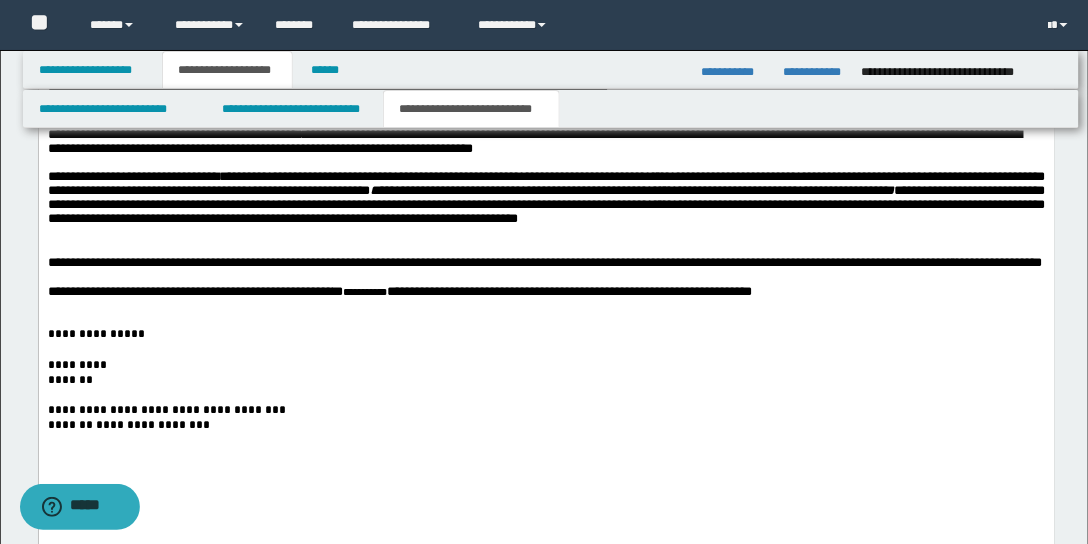 scroll, scrollTop: 8928, scrollLeft: 0, axis: vertical 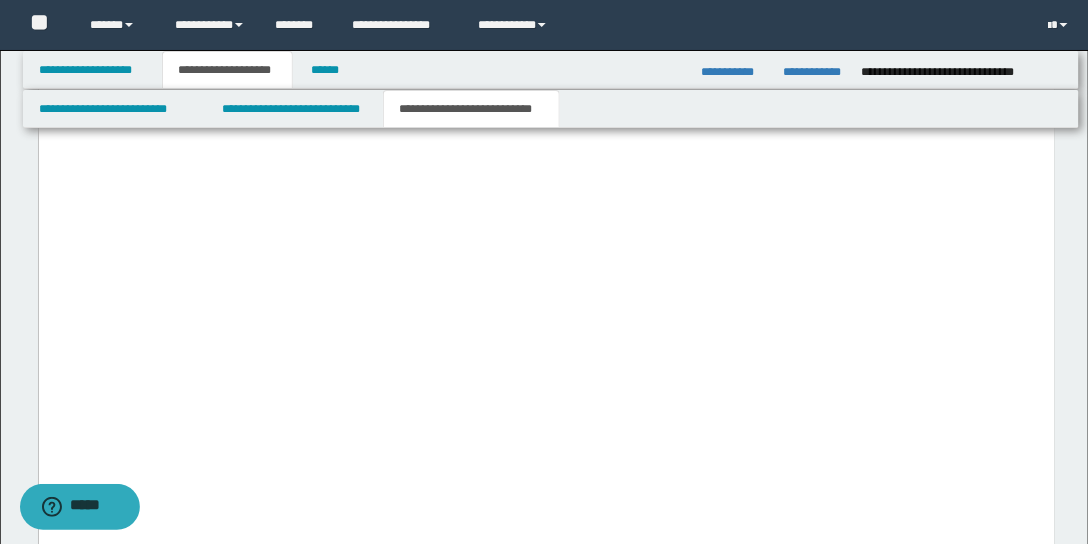 click on "**********" at bounding box center (546, -156) 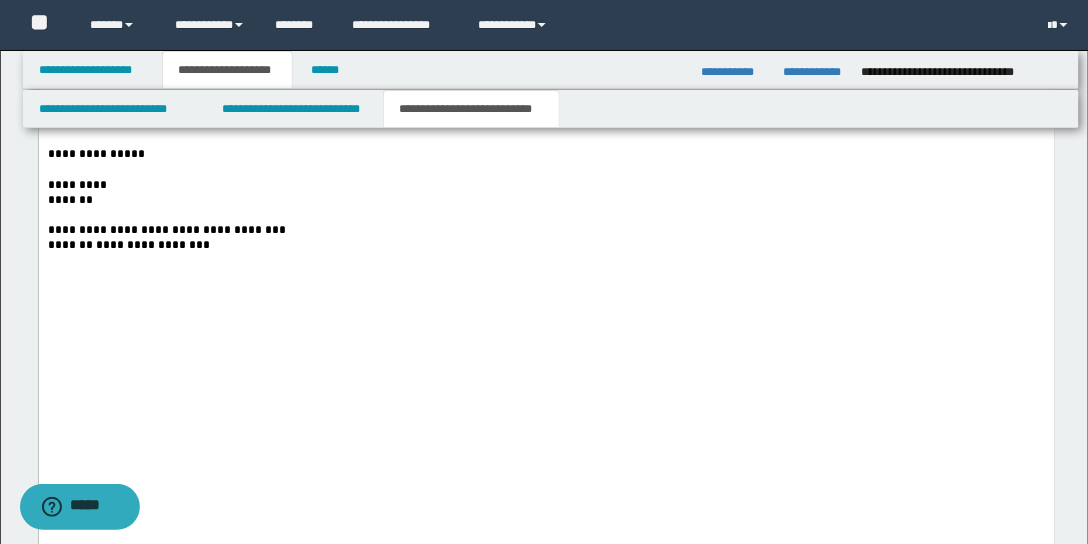 click on "**********" at bounding box center [546, 7] 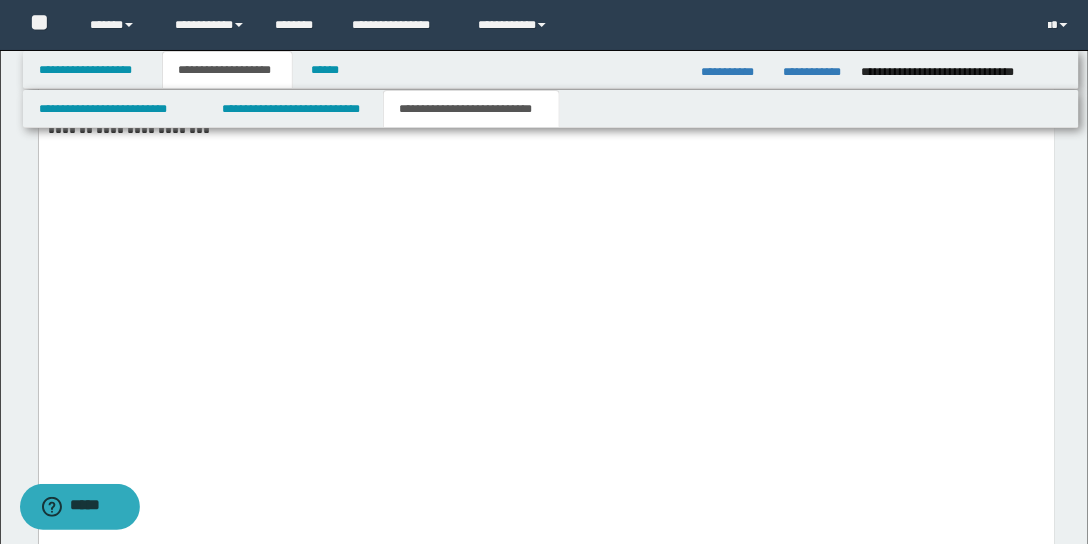 scroll, scrollTop: 8937, scrollLeft: 0, axis: vertical 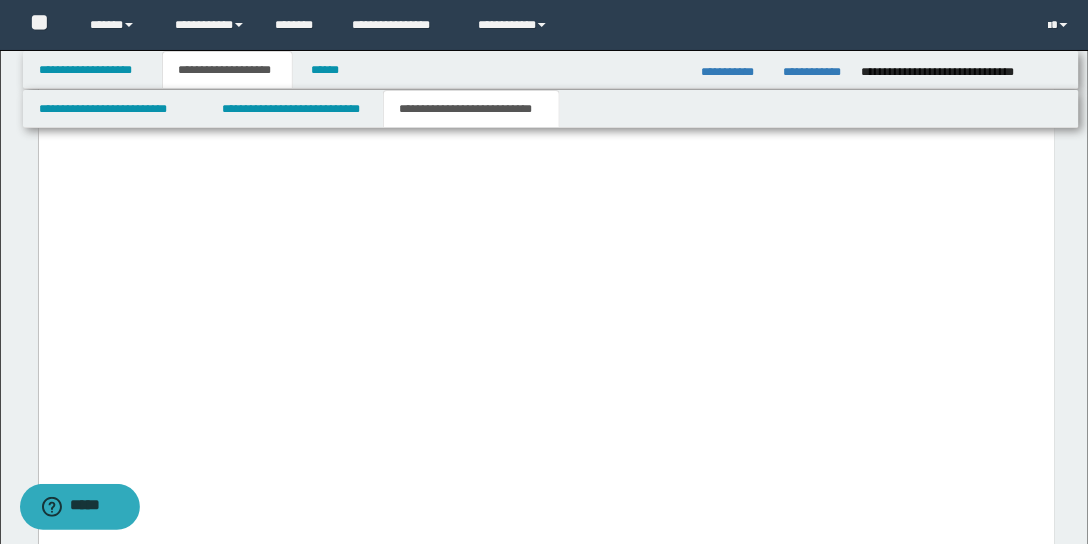 click at bounding box center [546, -101] 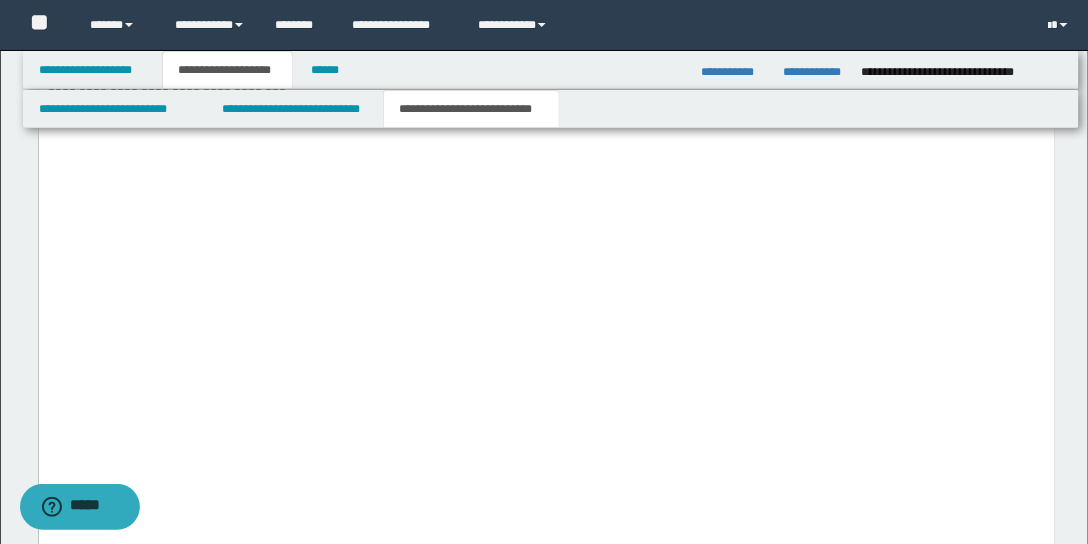 scroll, scrollTop: 8968, scrollLeft: 0, axis: vertical 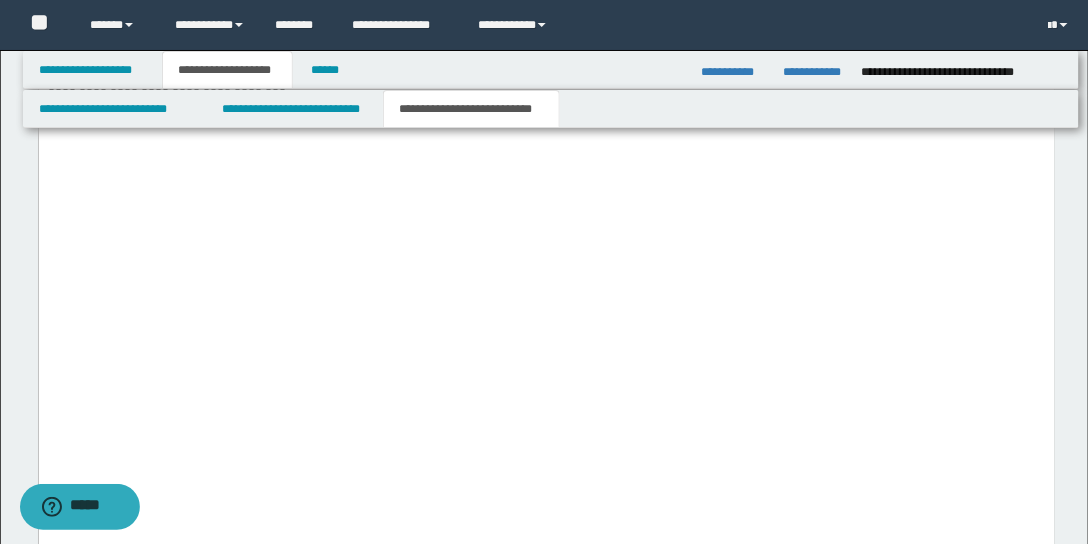 click at bounding box center (546, -70) 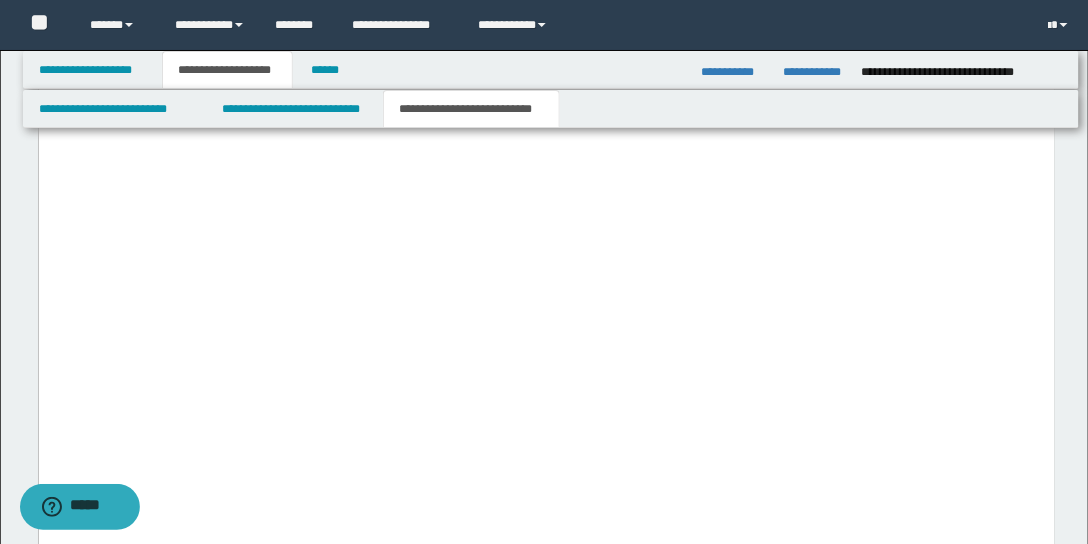 scroll, scrollTop: 8937, scrollLeft: 0, axis: vertical 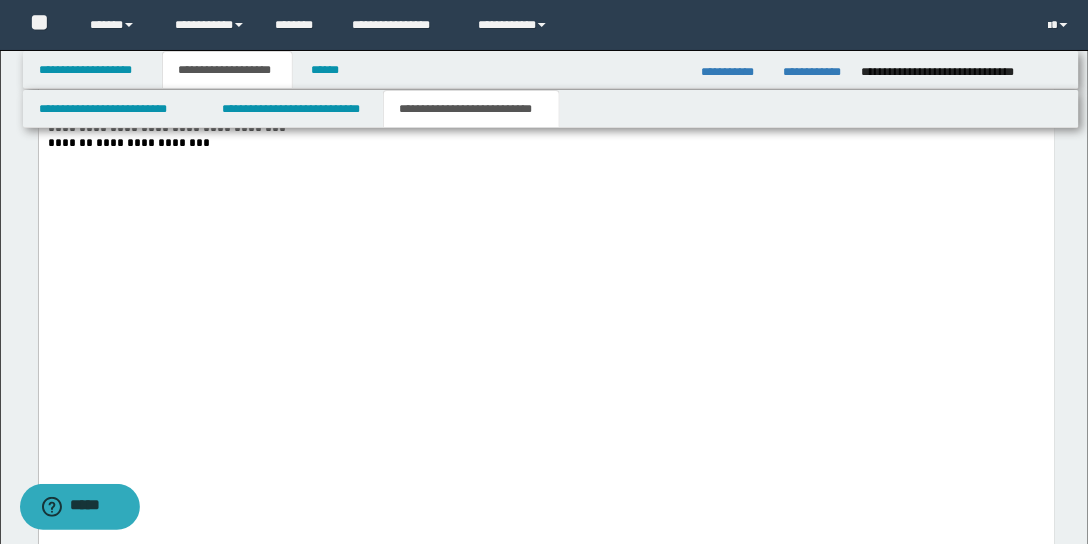 click on "**********" at bounding box center [546, -3399] 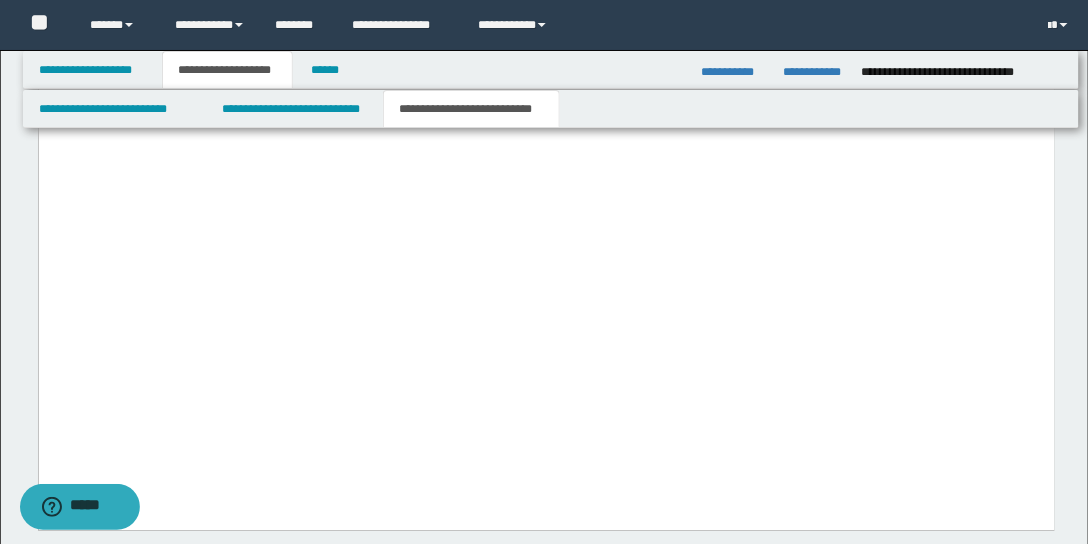 scroll, scrollTop: 8994, scrollLeft: 0, axis: vertical 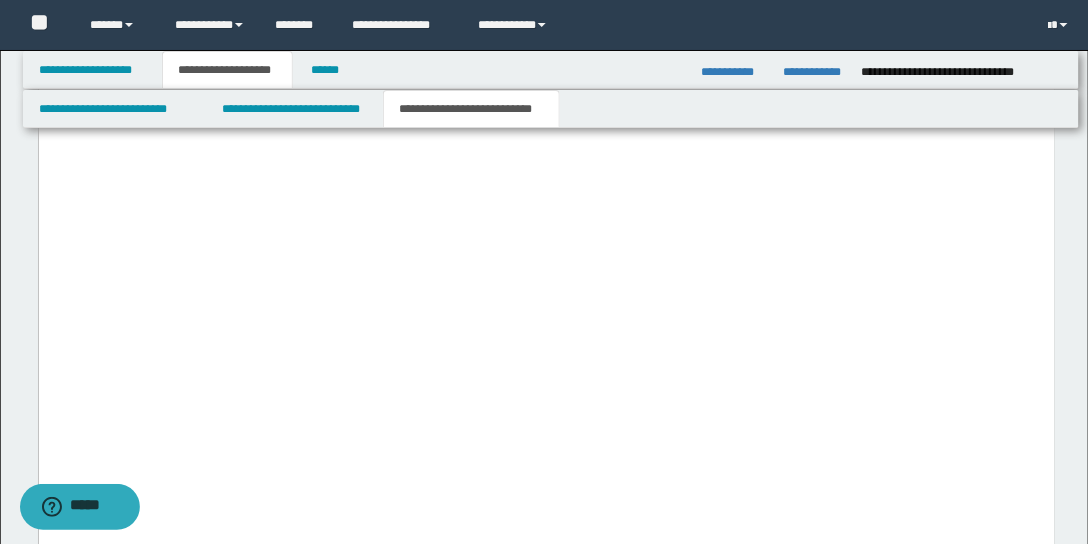 click on "**********" at bounding box center (546, -72) 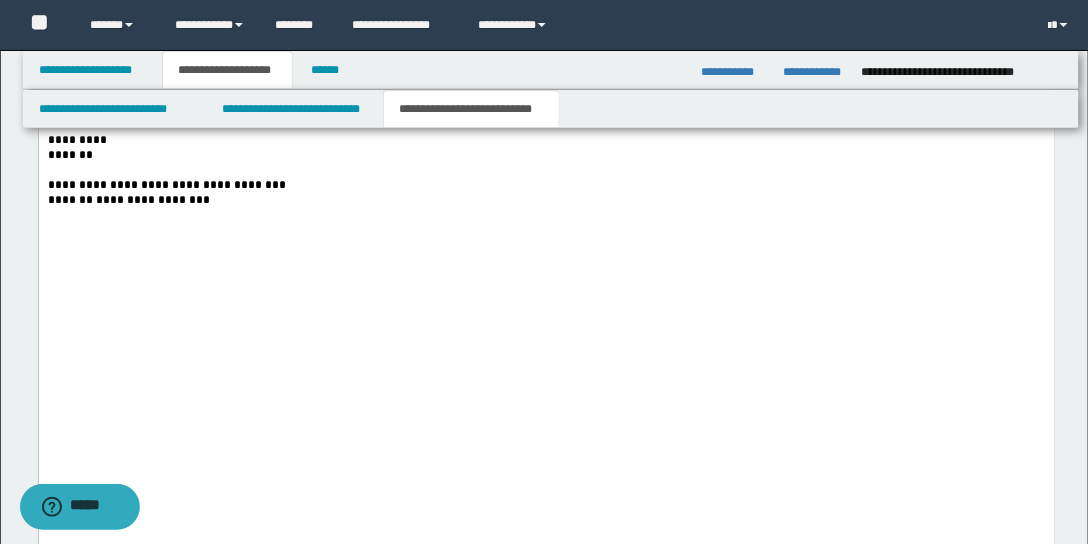 scroll, scrollTop: 8937, scrollLeft: 0, axis: vertical 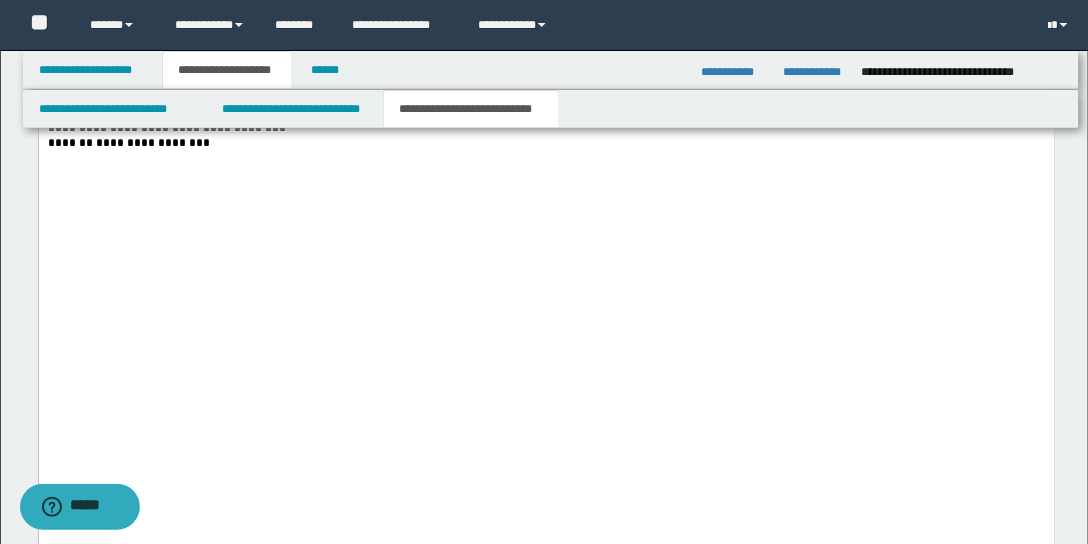 click on "**********" at bounding box center [546, -15] 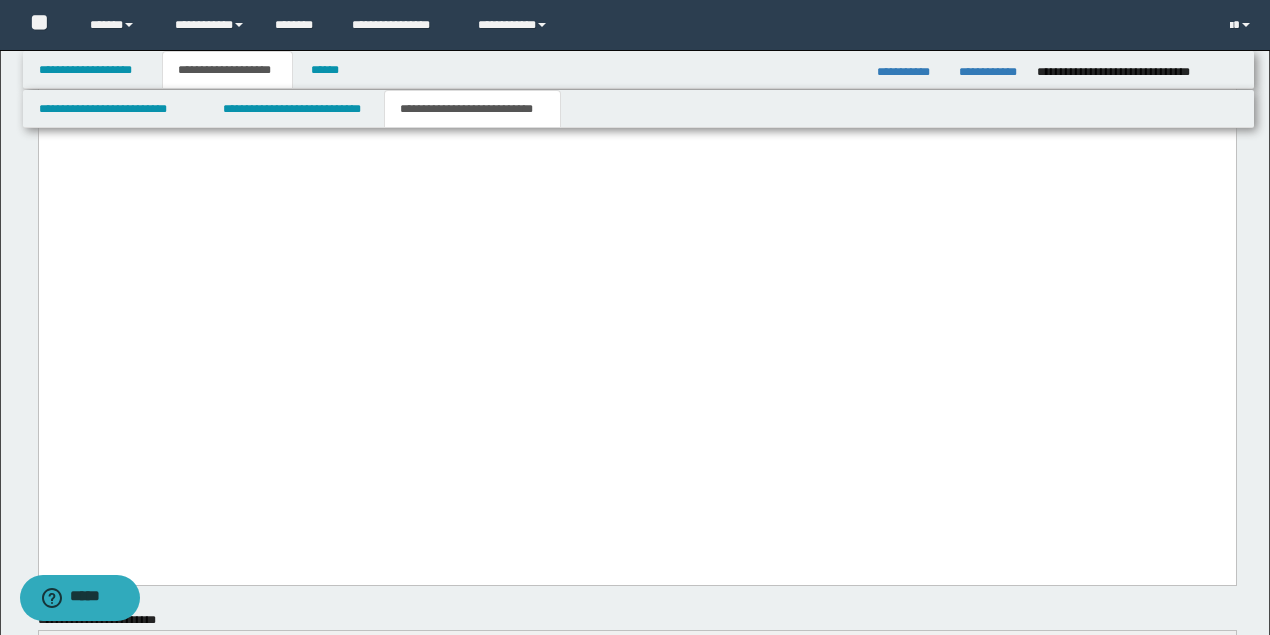 scroll, scrollTop: 7966, scrollLeft: 0, axis: vertical 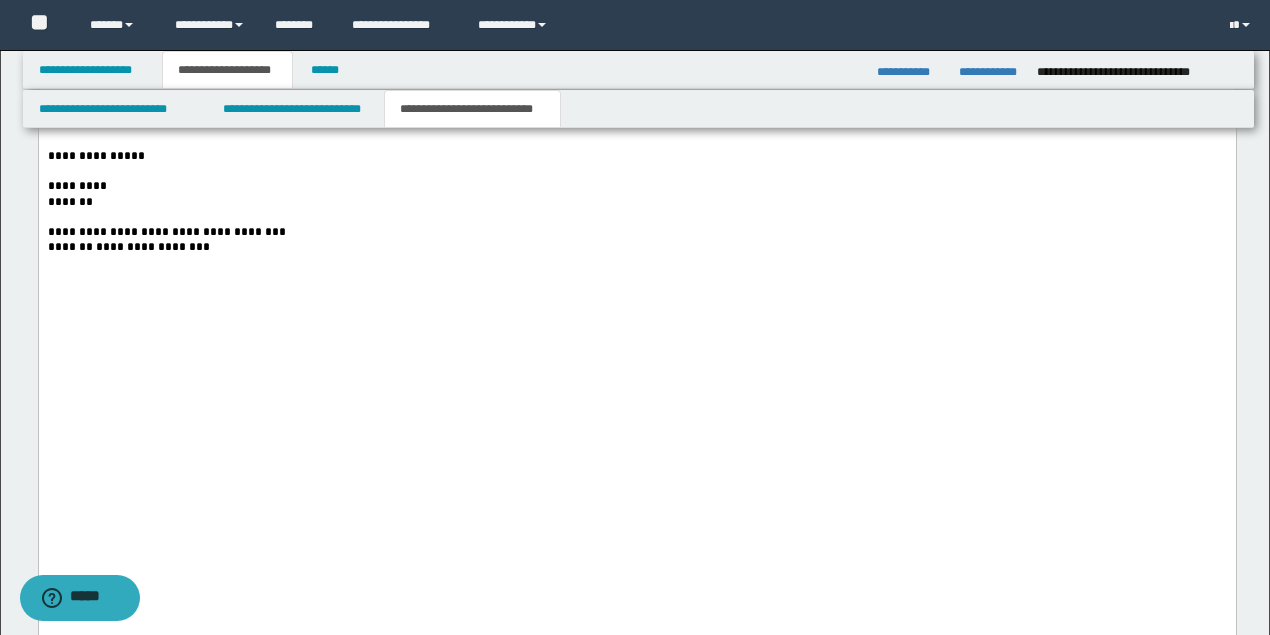 drag, startPoint x: 272, startPoint y: 191, endPoint x: 704, endPoint y: 194, distance: 432.0104 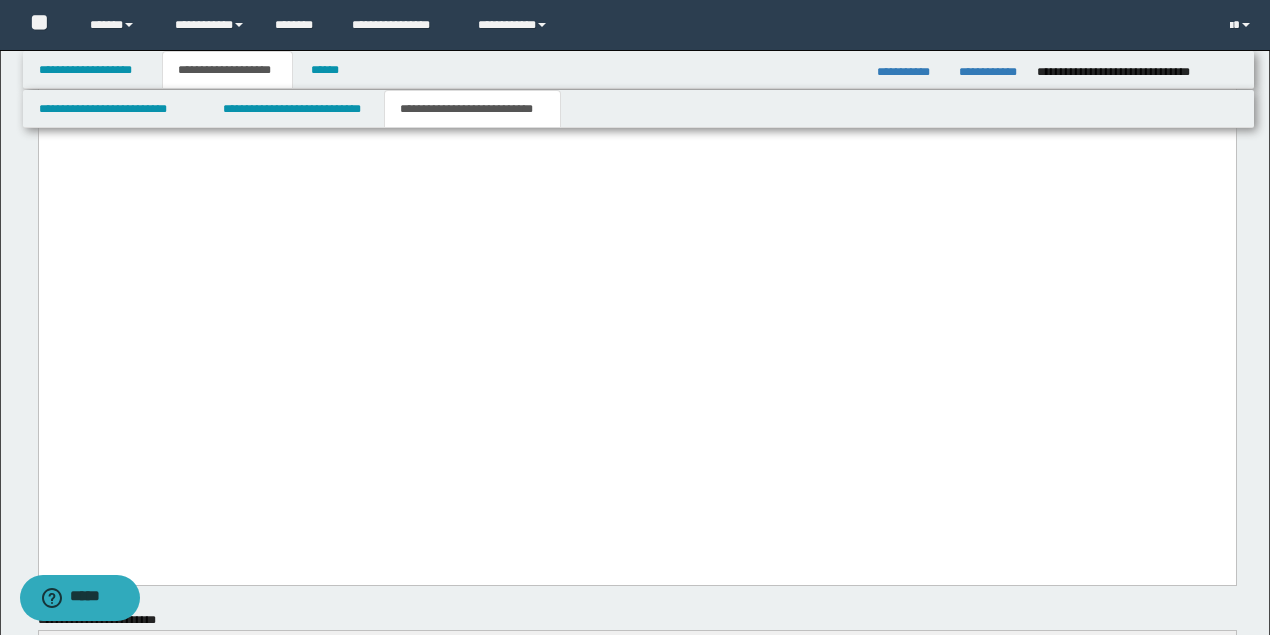 click on "**********" at bounding box center [636, -115] 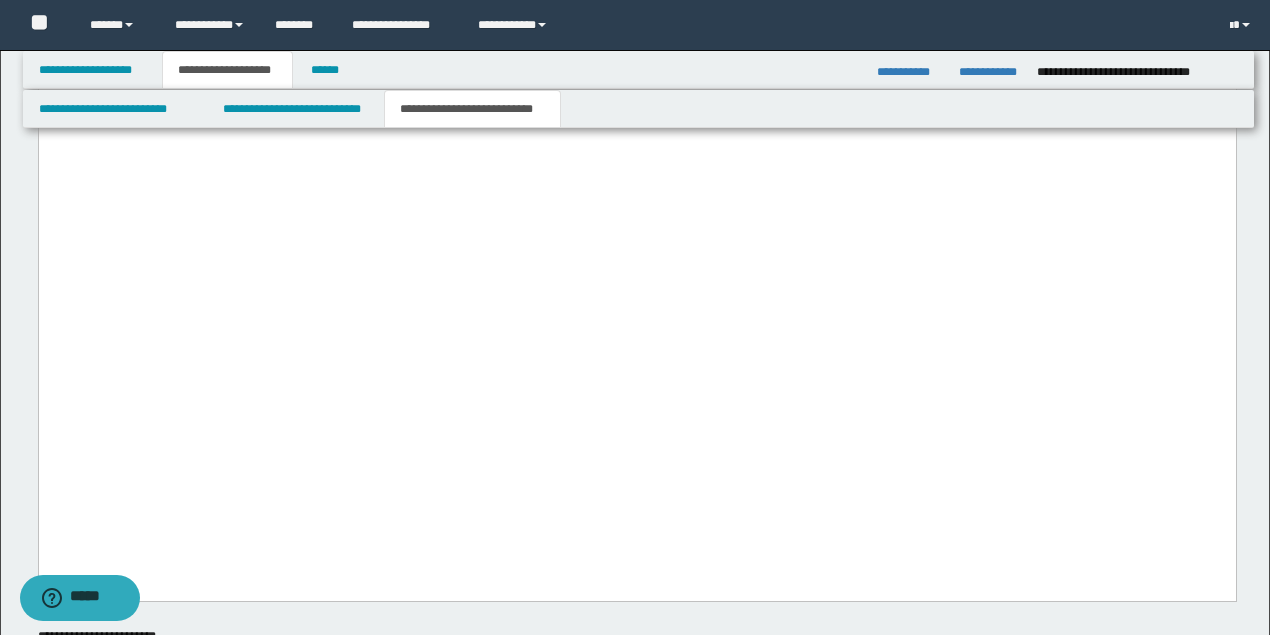 scroll, scrollTop: 8232, scrollLeft: 0, axis: vertical 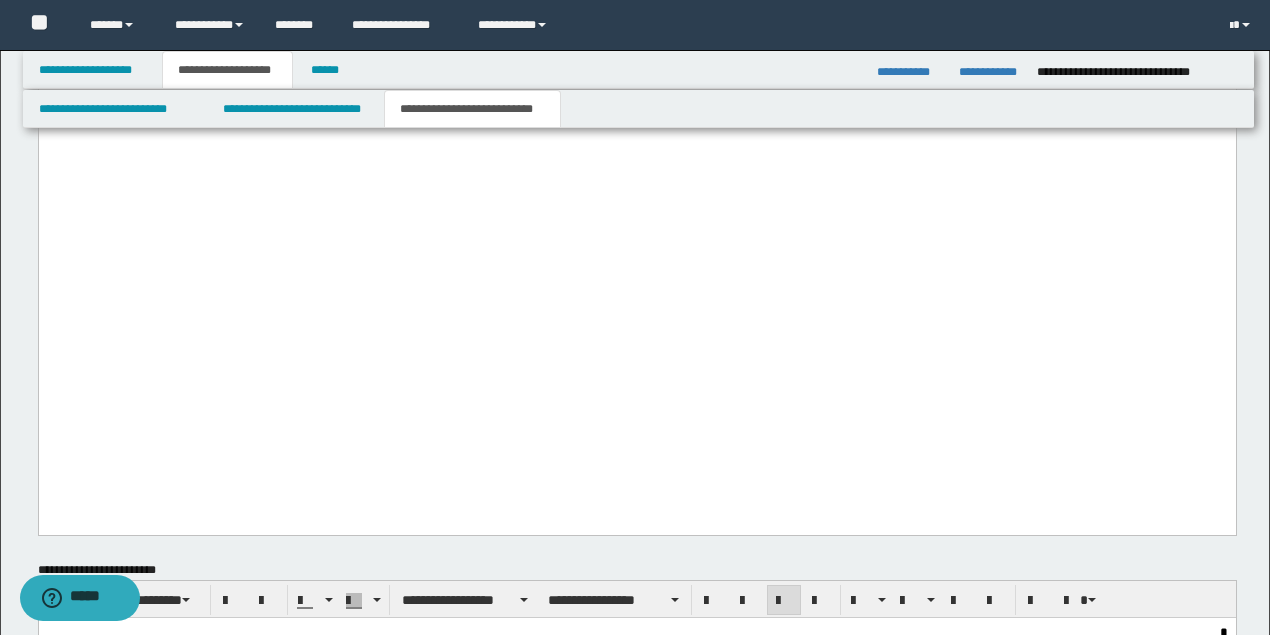 drag, startPoint x: 236, startPoint y: 426, endPoint x: 58, endPoint y: 329, distance: 202.71408 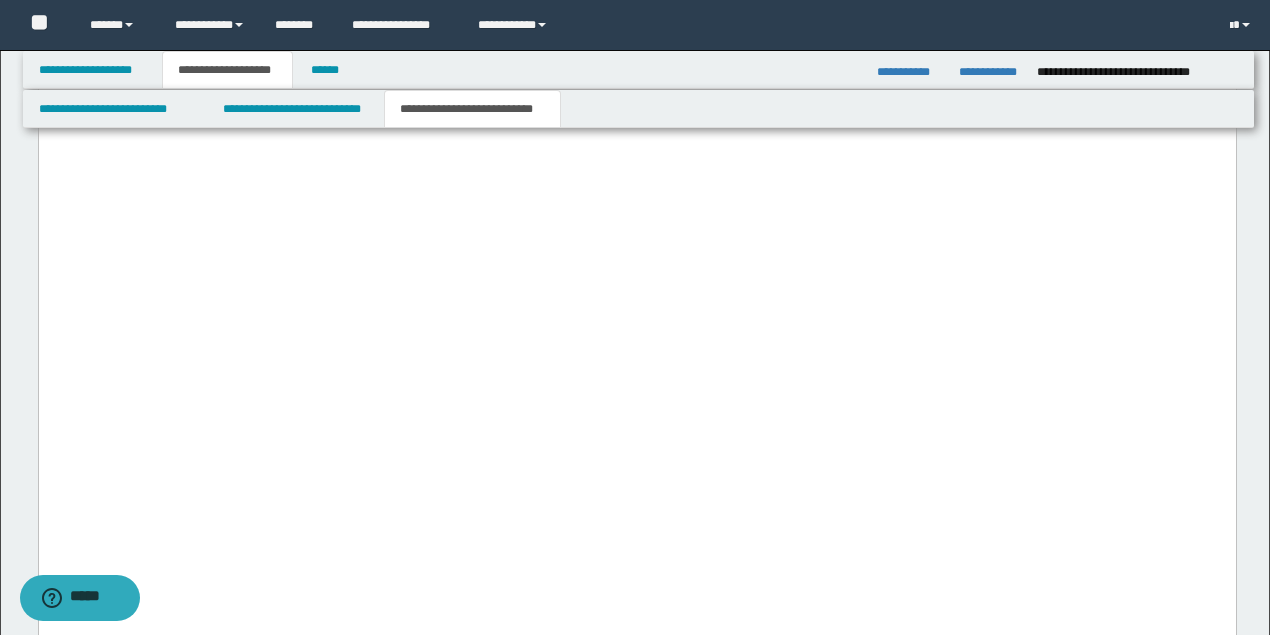 drag, startPoint x: 106, startPoint y: 381, endPoint x: 54, endPoint y: -6171, distance: 6552.2065 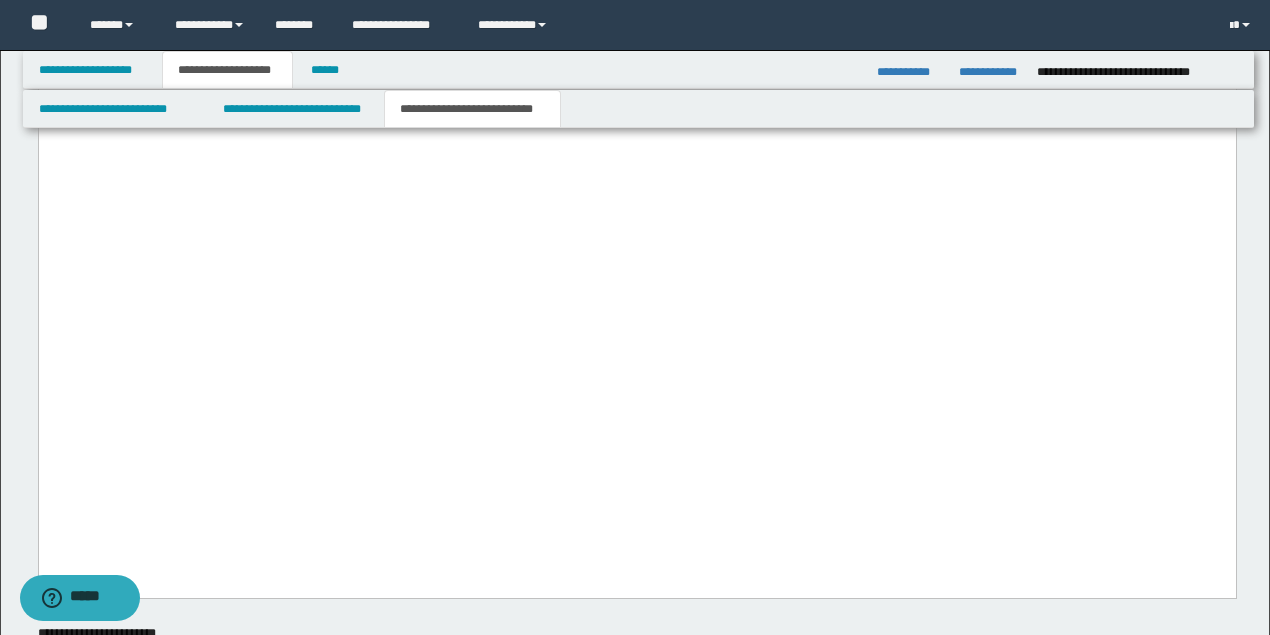 click at bounding box center [637, -20] 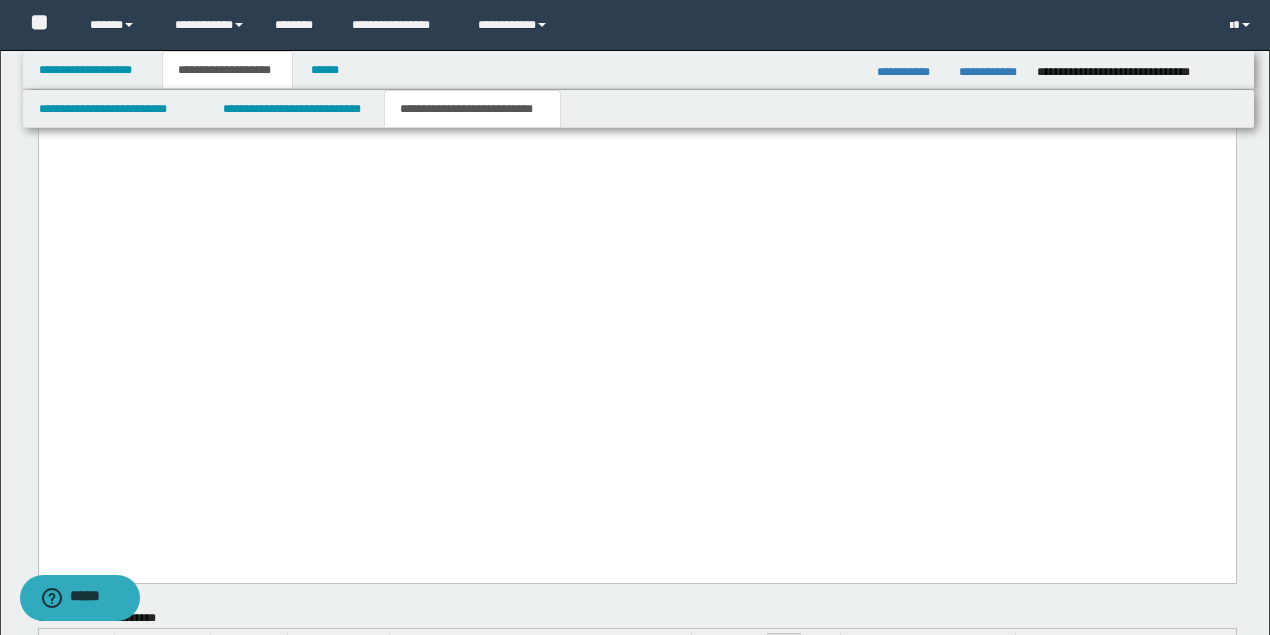 drag, startPoint x: 260, startPoint y: 447, endPoint x: -8, endPoint y: 415, distance: 269.9037 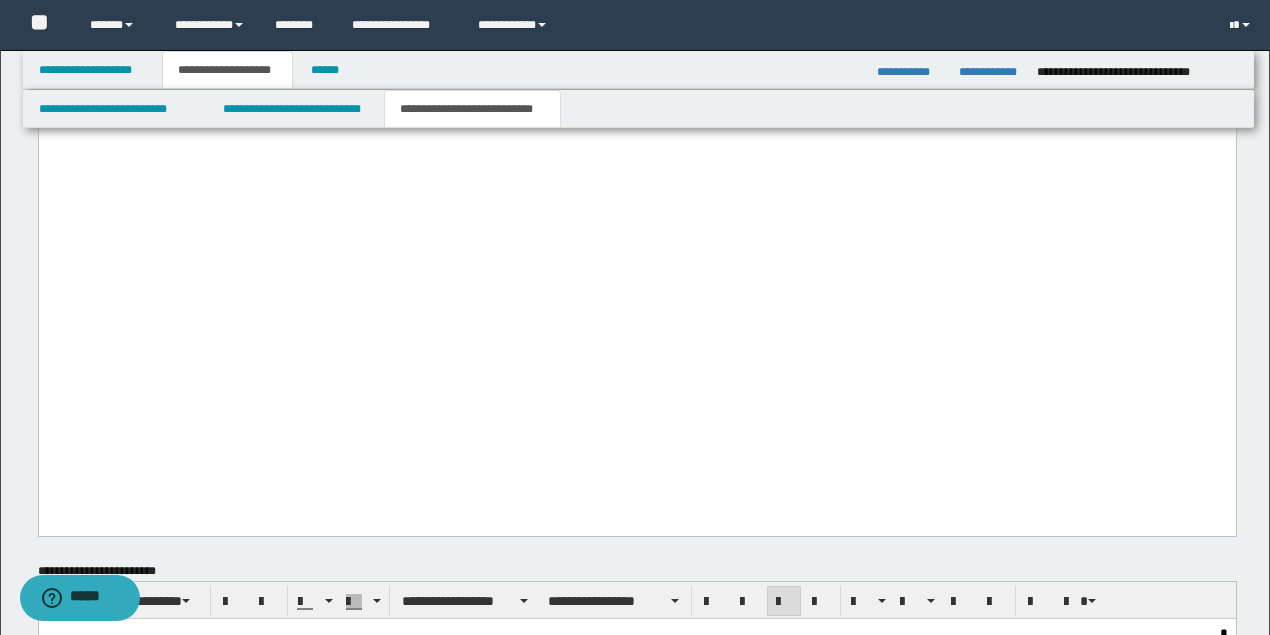 click on "**********" at bounding box center [636, -5] 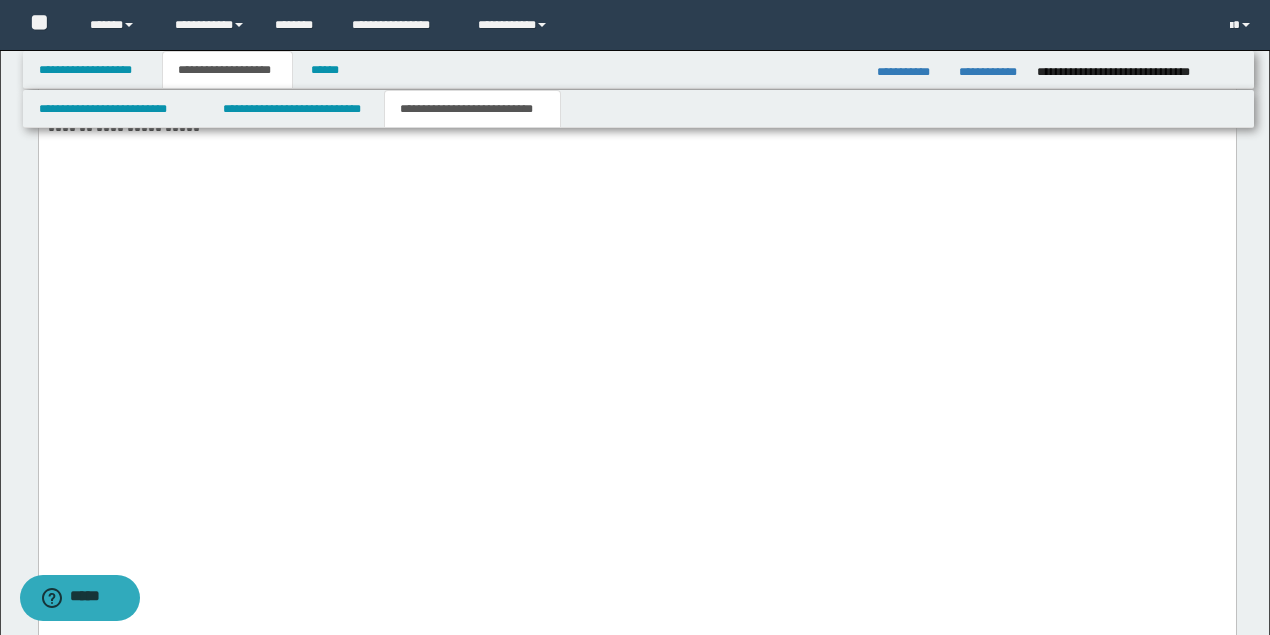 drag, startPoint x: 108, startPoint y: 275, endPoint x: 69, endPoint y: -6097, distance: 6372.119 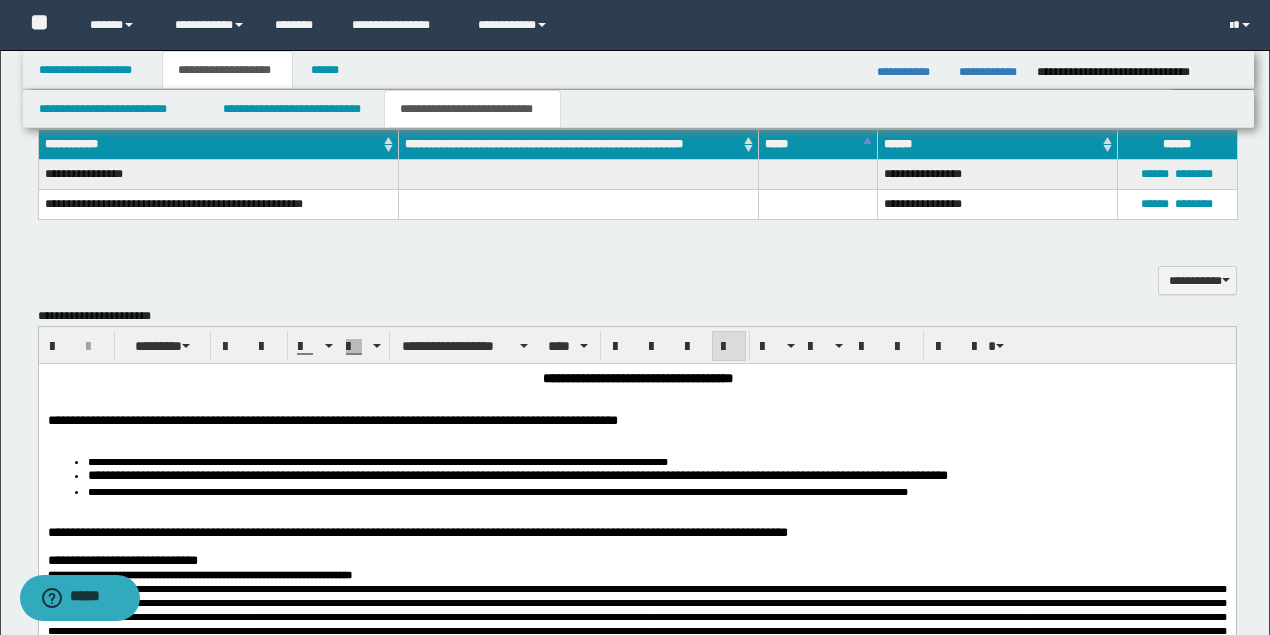 scroll, scrollTop: 1566, scrollLeft: 0, axis: vertical 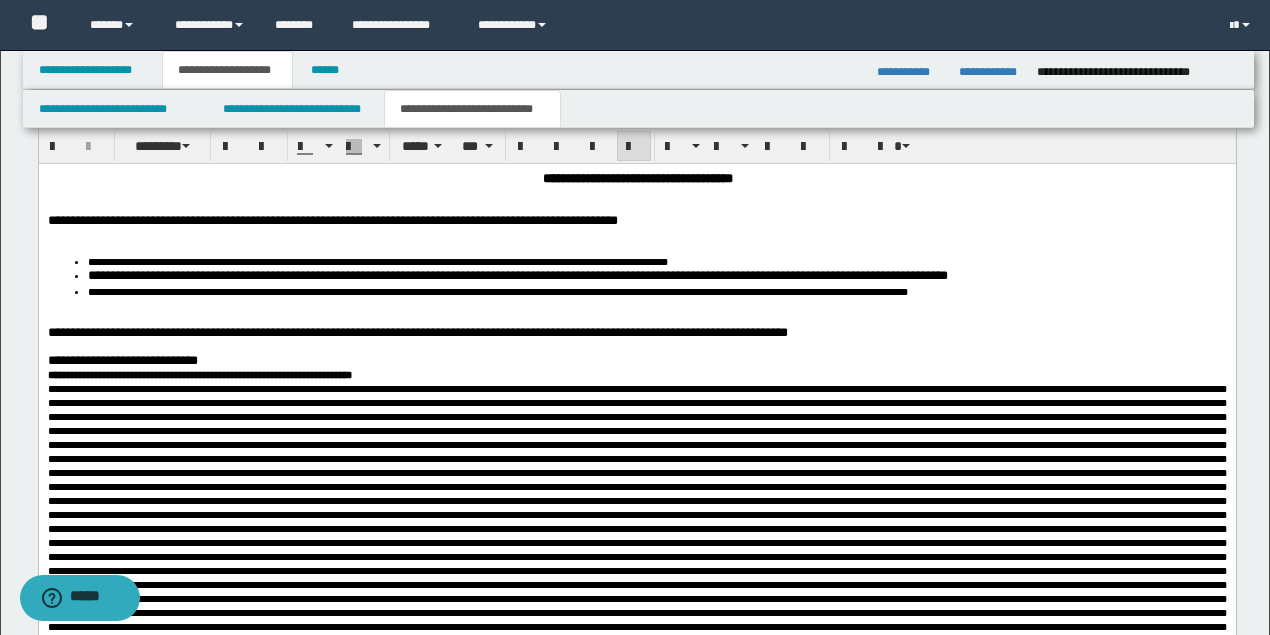 click at bounding box center (636, 794) 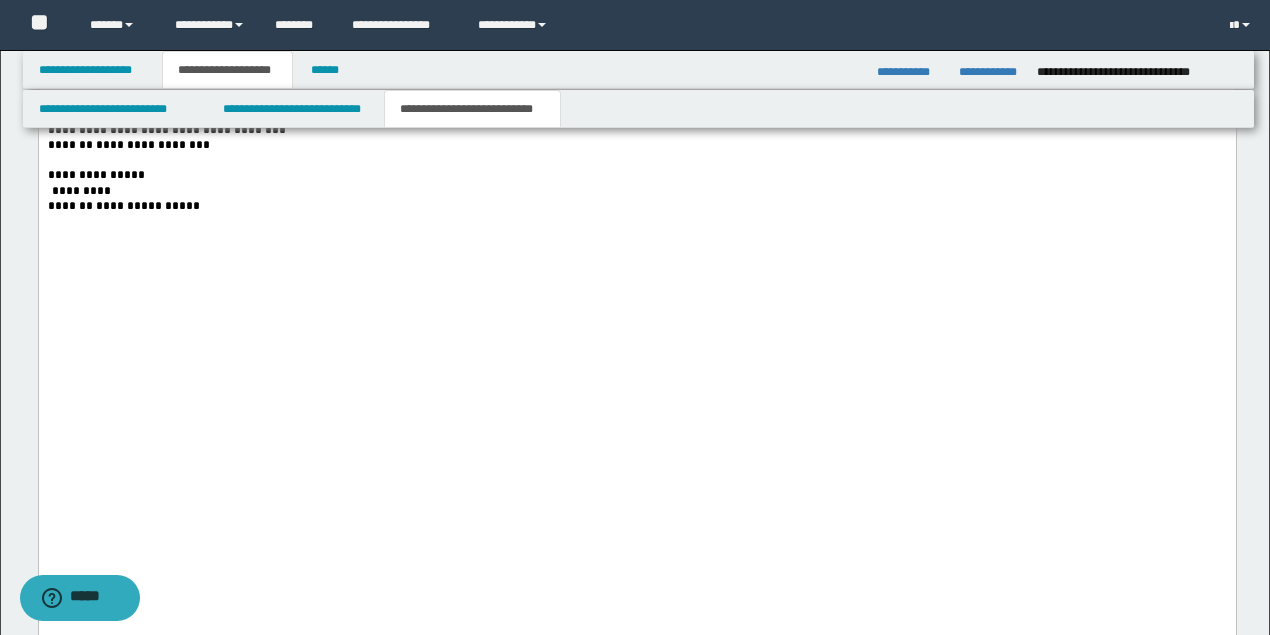 scroll, scrollTop: 8168, scrollLeft: 0, axis: vertical 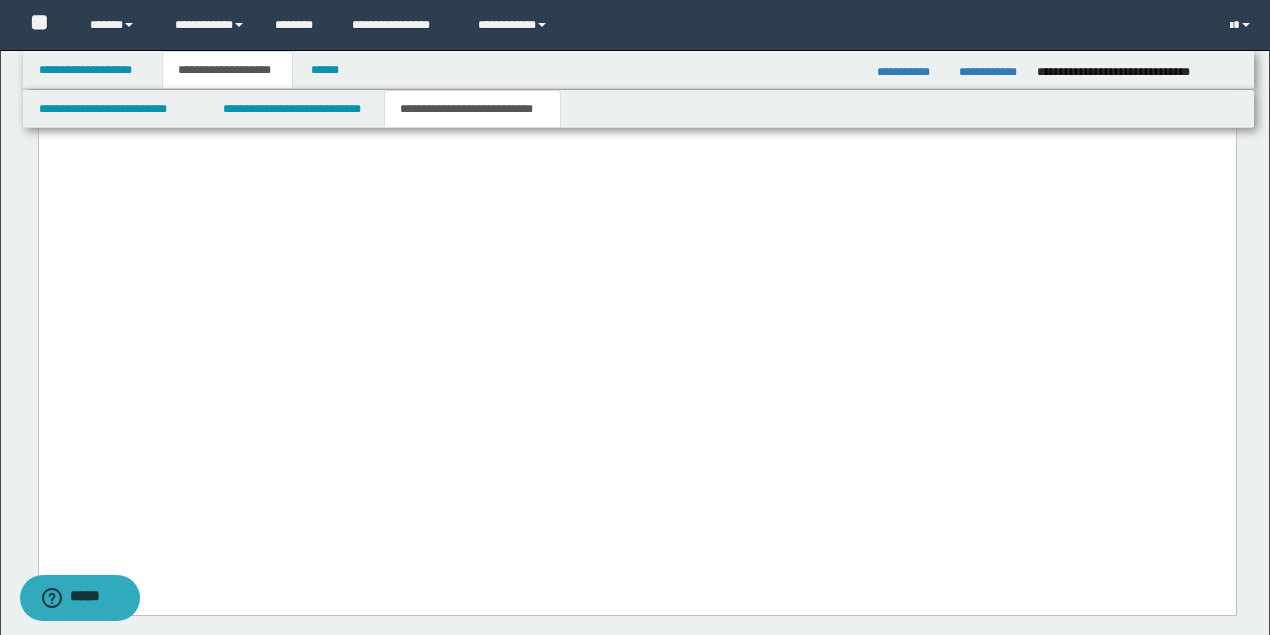 click at bounding box center [636, -159] 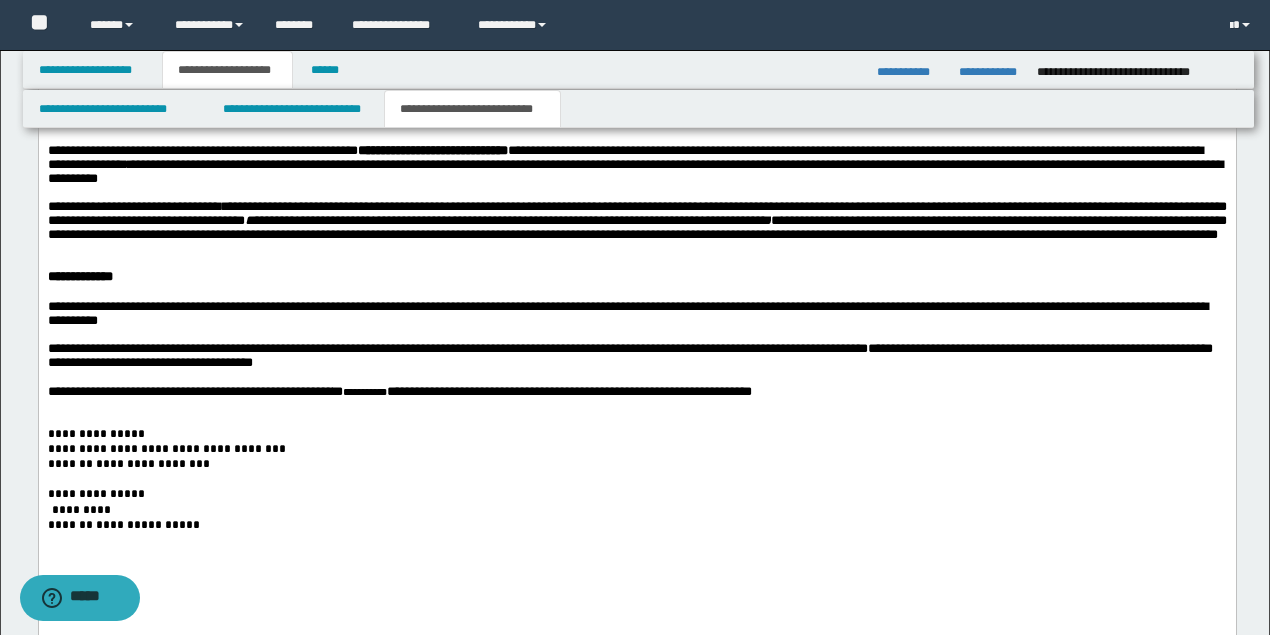scroll, scrollTop: 7835, scrollLeft: 0, axis: vertical 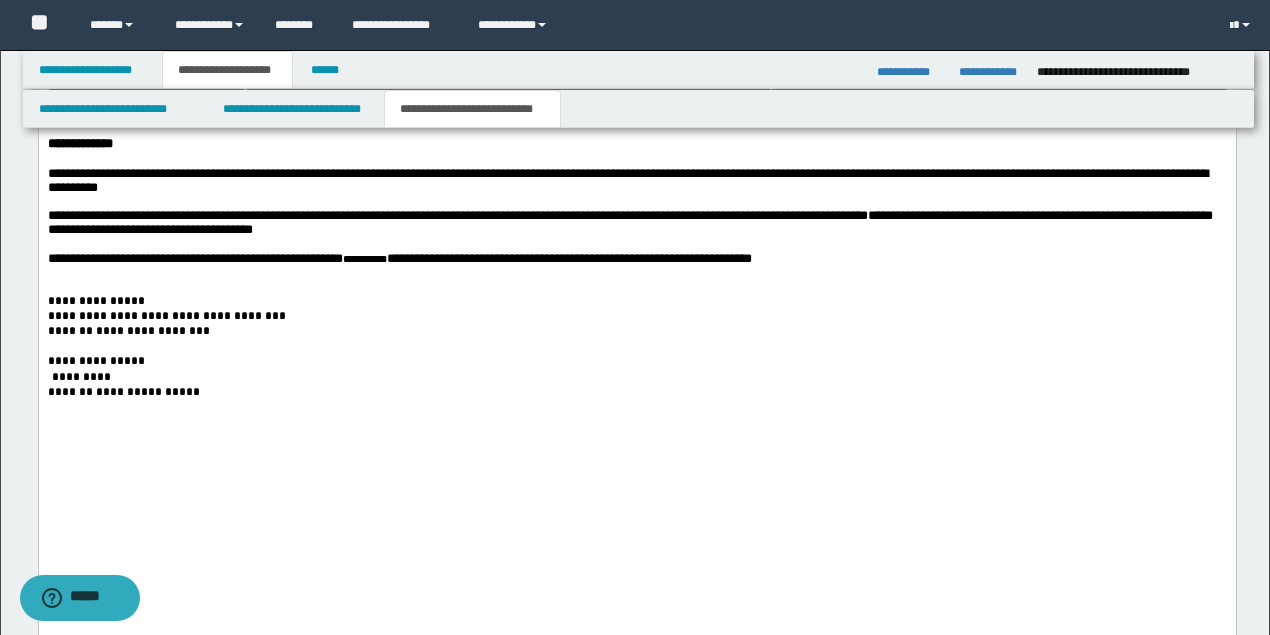 click on "**********" at bounding box center [637, -11] 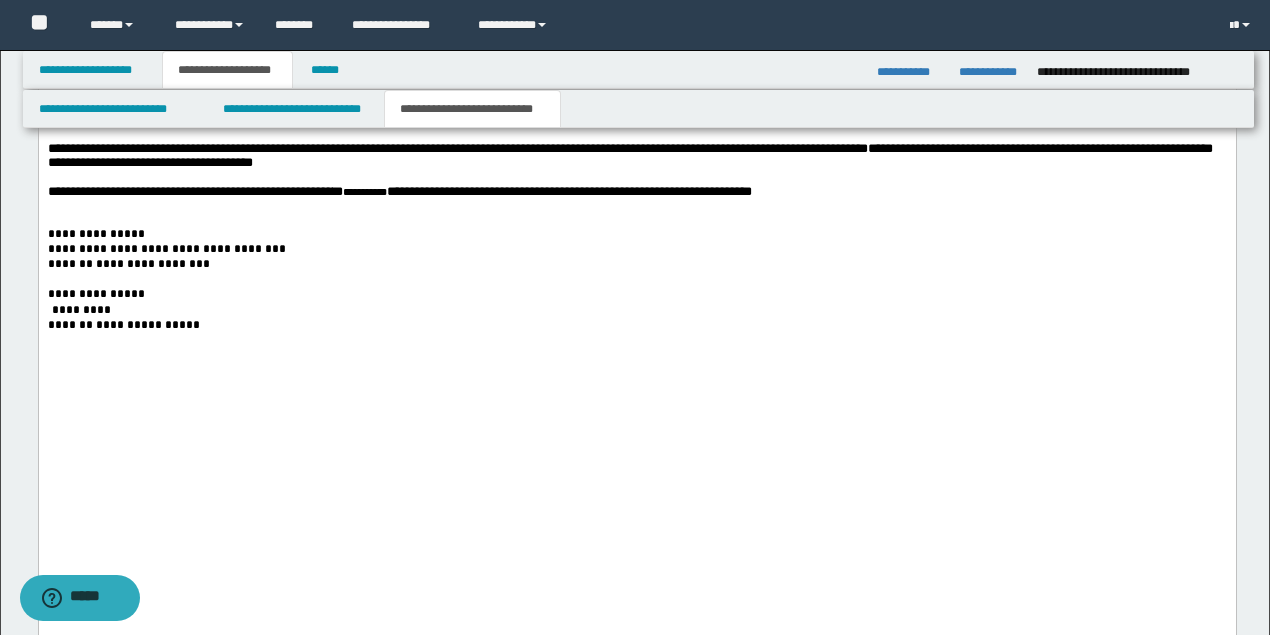 click on "**********" at bounding box center [339, -36] 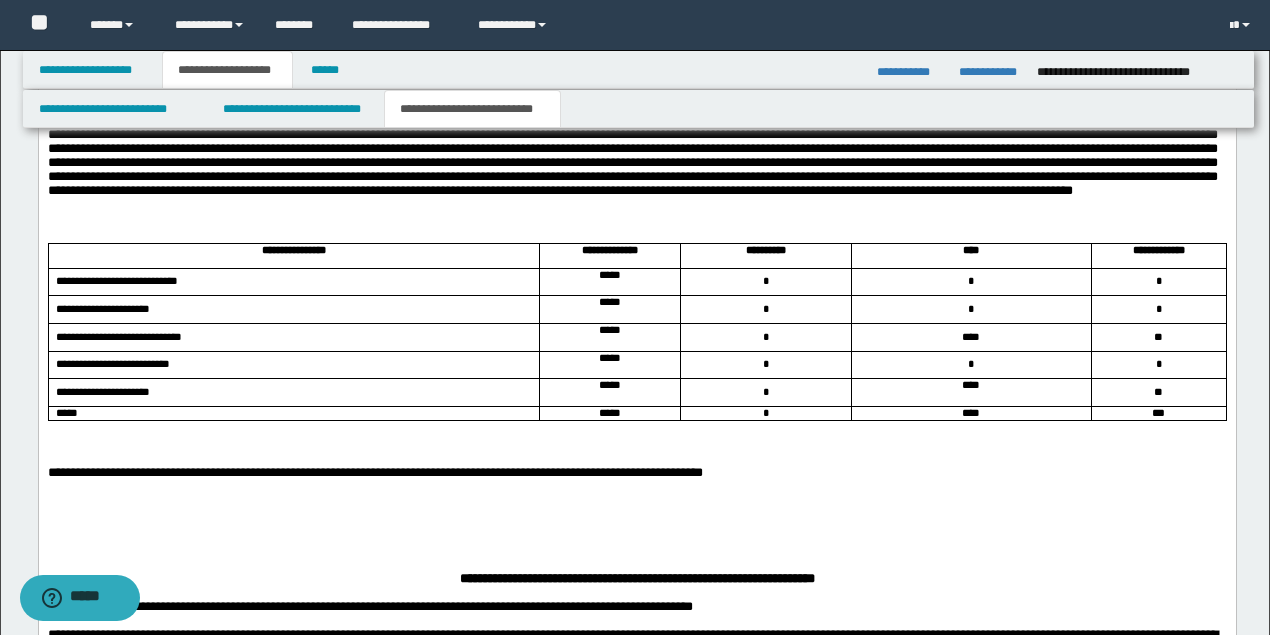 scroll, scrollTop: 6768, scrollLeft: 0, axis: vertical 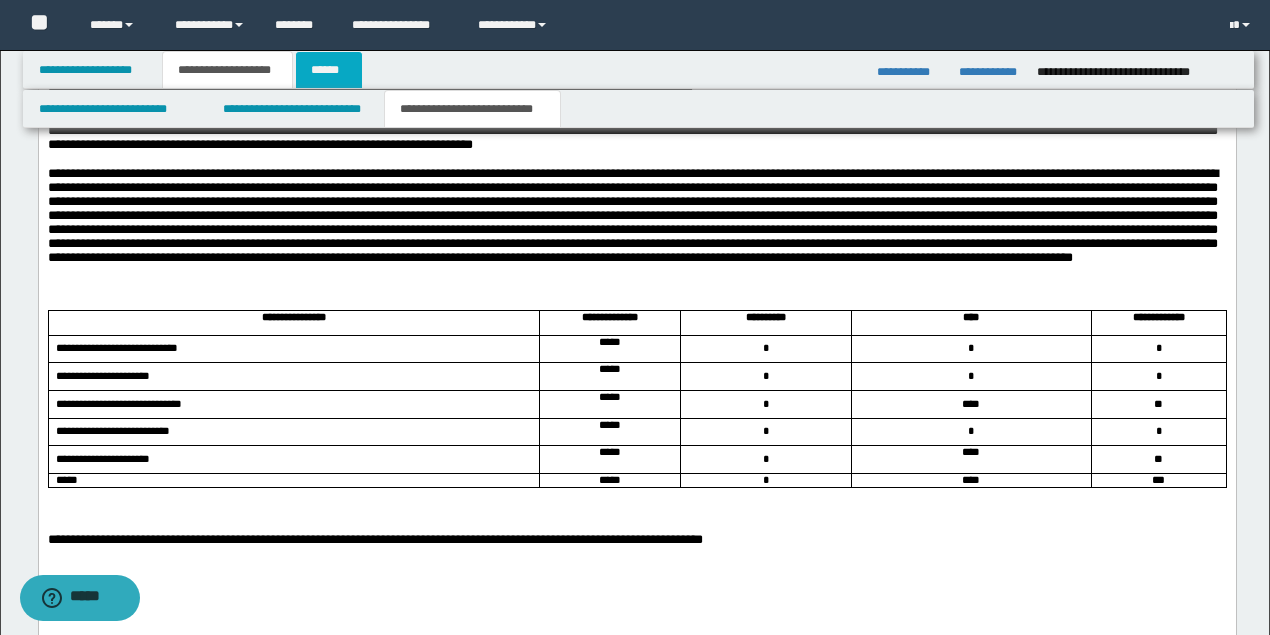 click on "******" at bounding box center [329, 70] 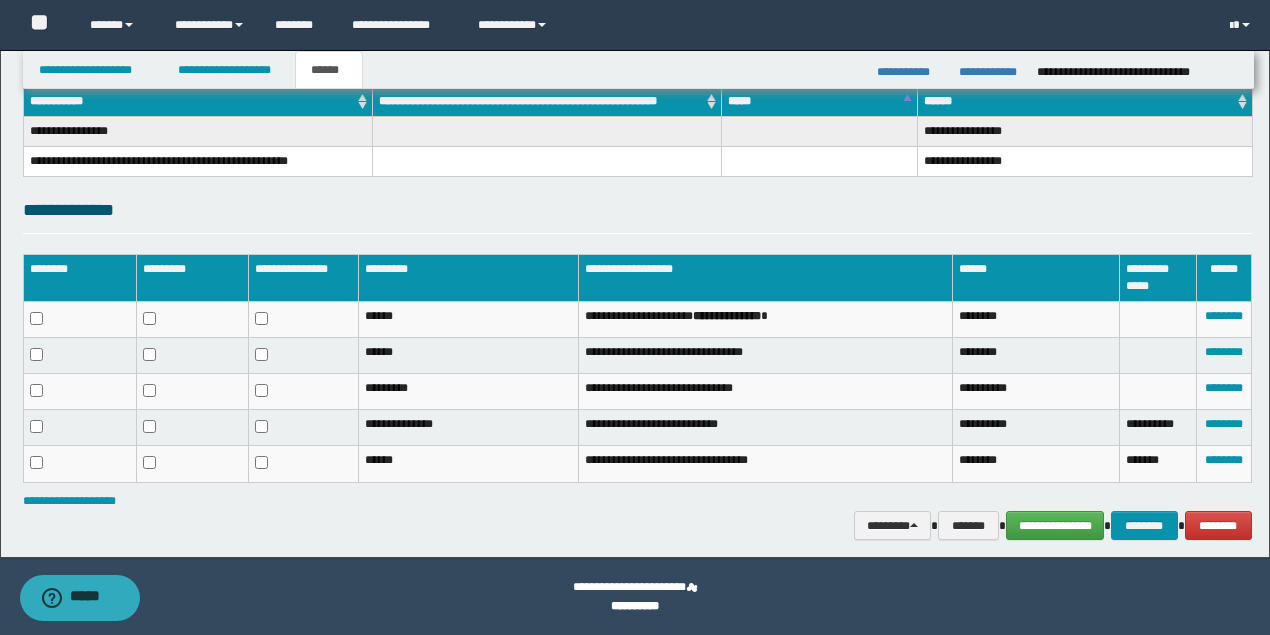scroll, scrollTop: 191, scrollLeft: 0, axis: vertical 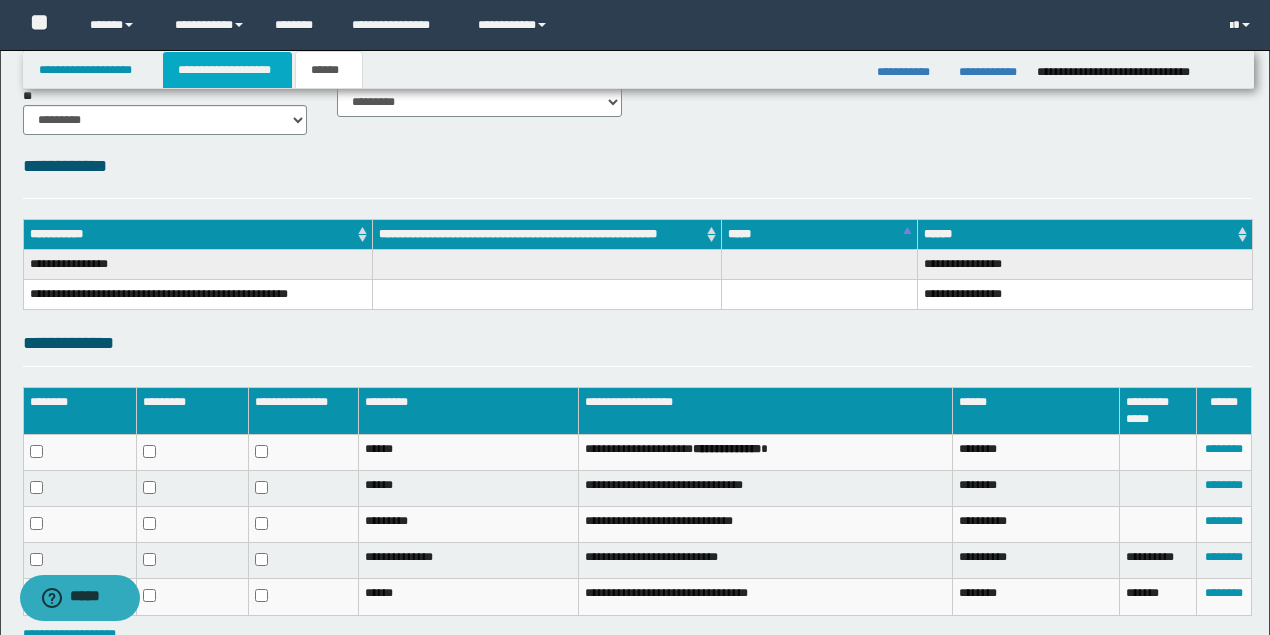 click on "**********" at bounding box center [227, 70] 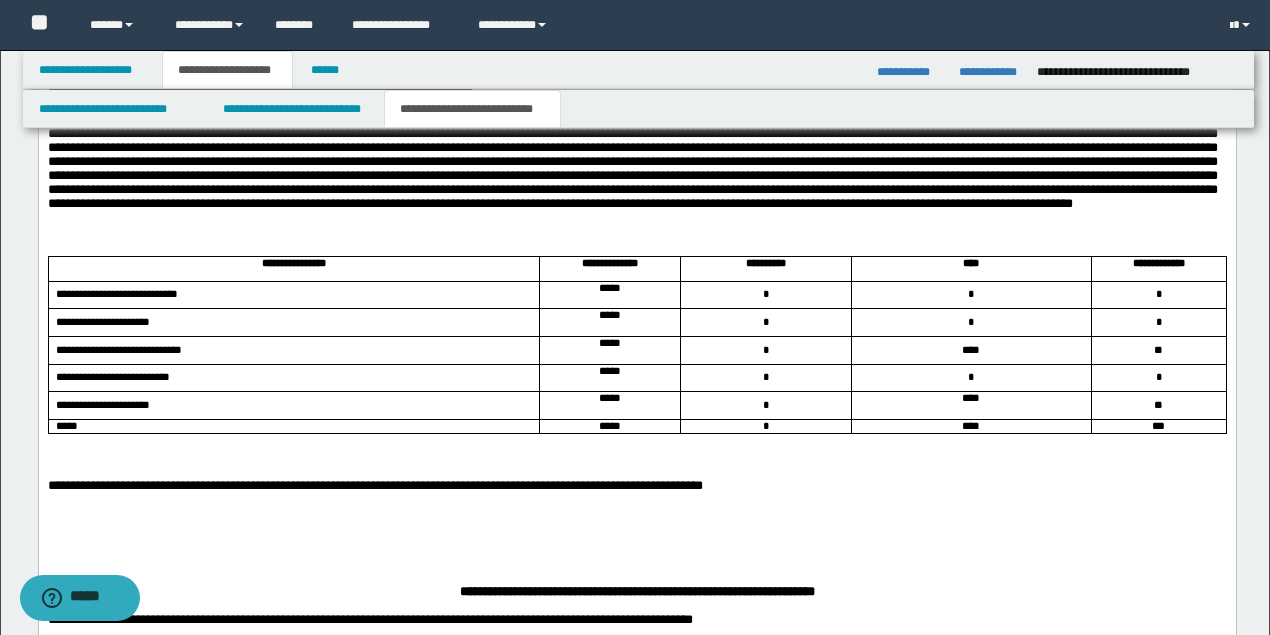 scroll, scrollTop: 7155, scrollLeft: 0, axis: vertical 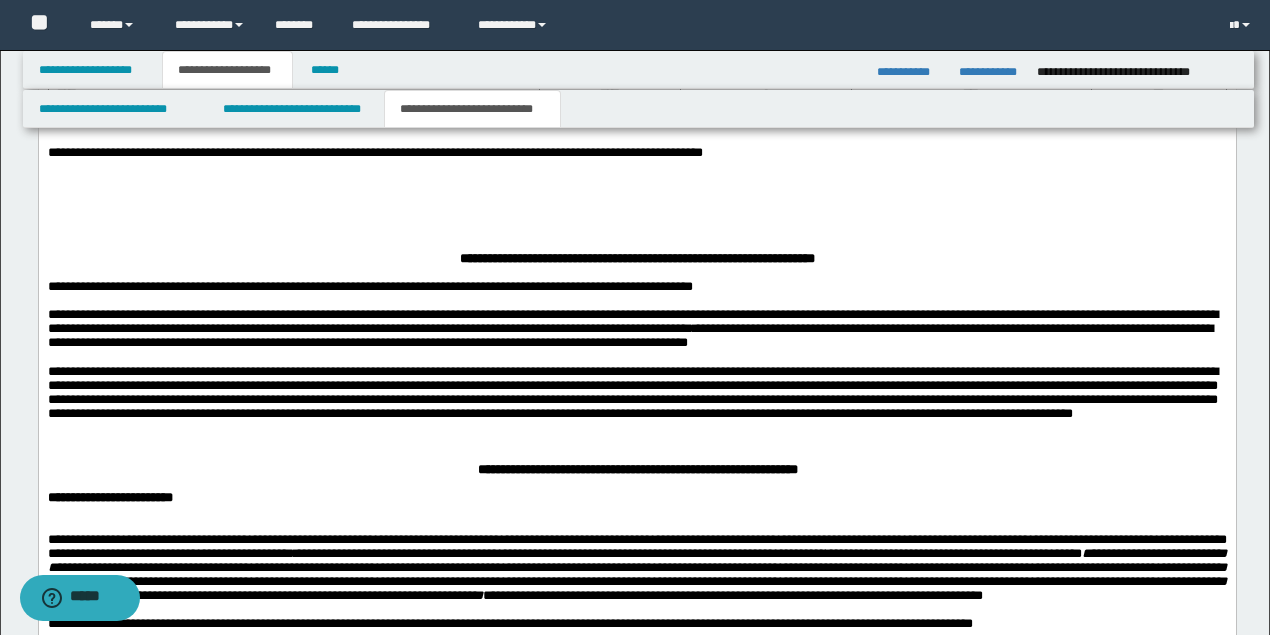 click on "**********" at bounding box center (293, -70) 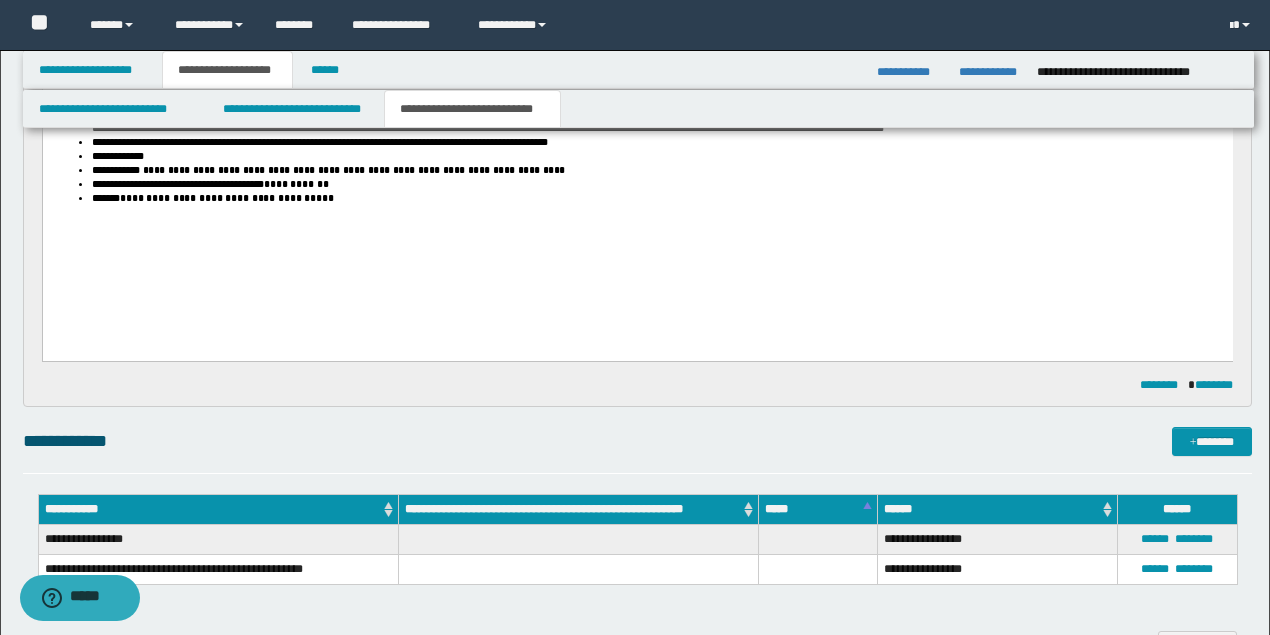 scroll, scrollTop: 1268, scrollLeft: 0, axis: vertical 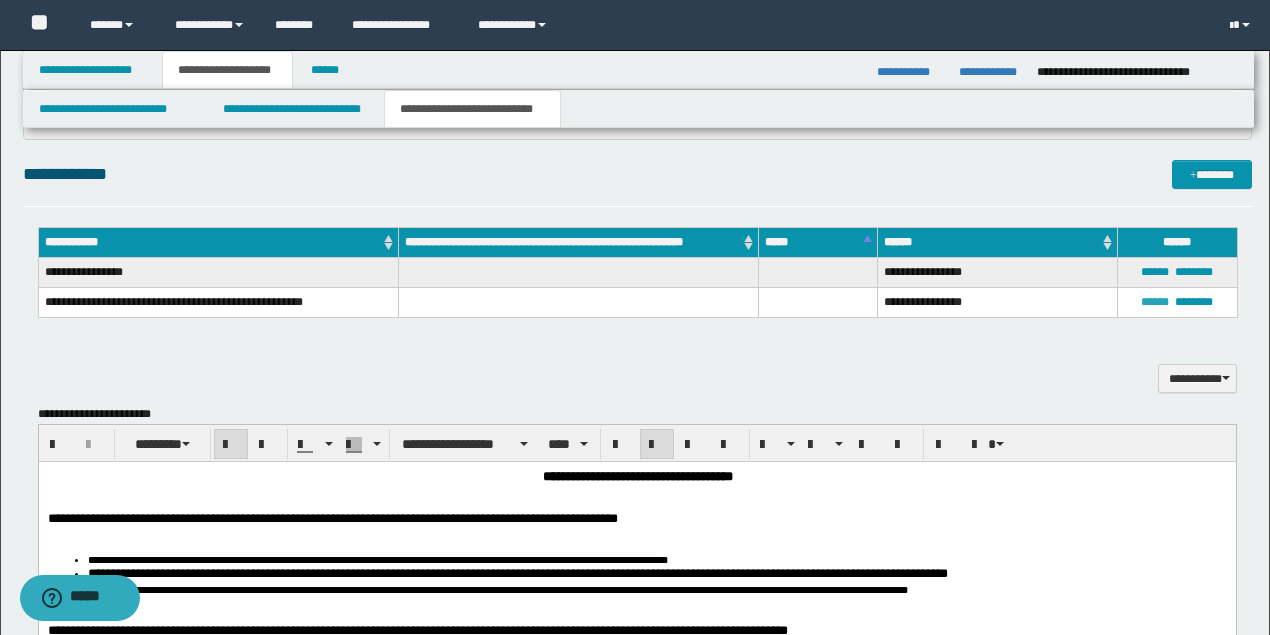 drag, startPoint x: 1157, startPoint y: 302, endPoint x: 1145, endPoint y: 302, distance: 12 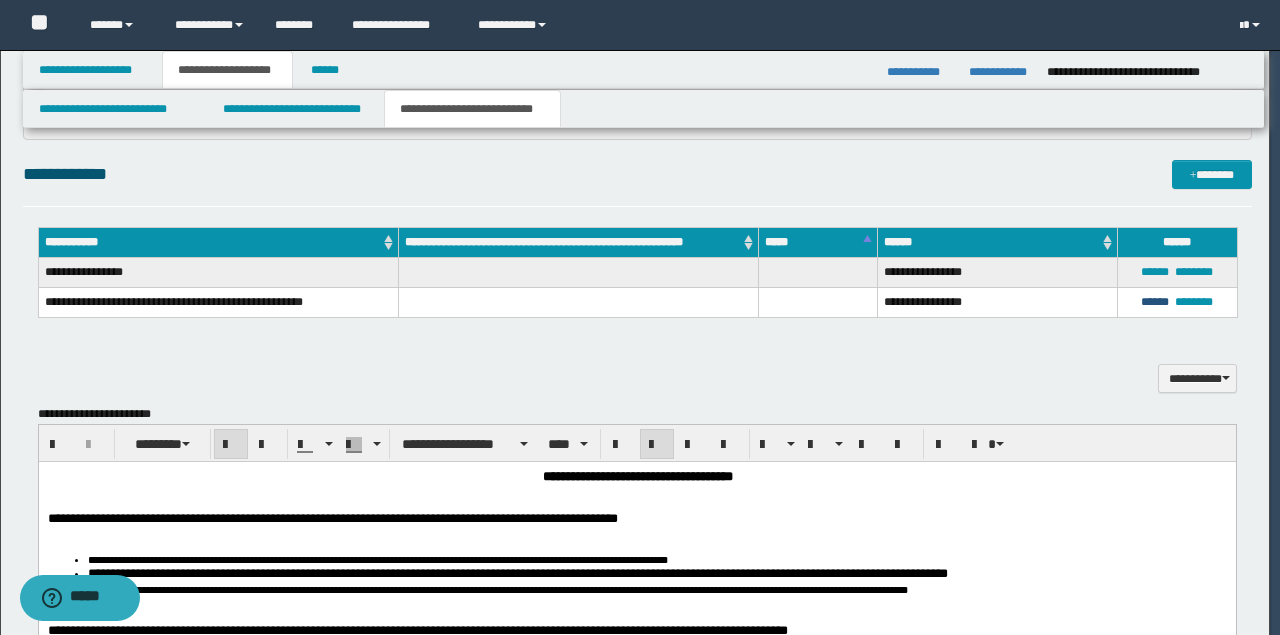 type 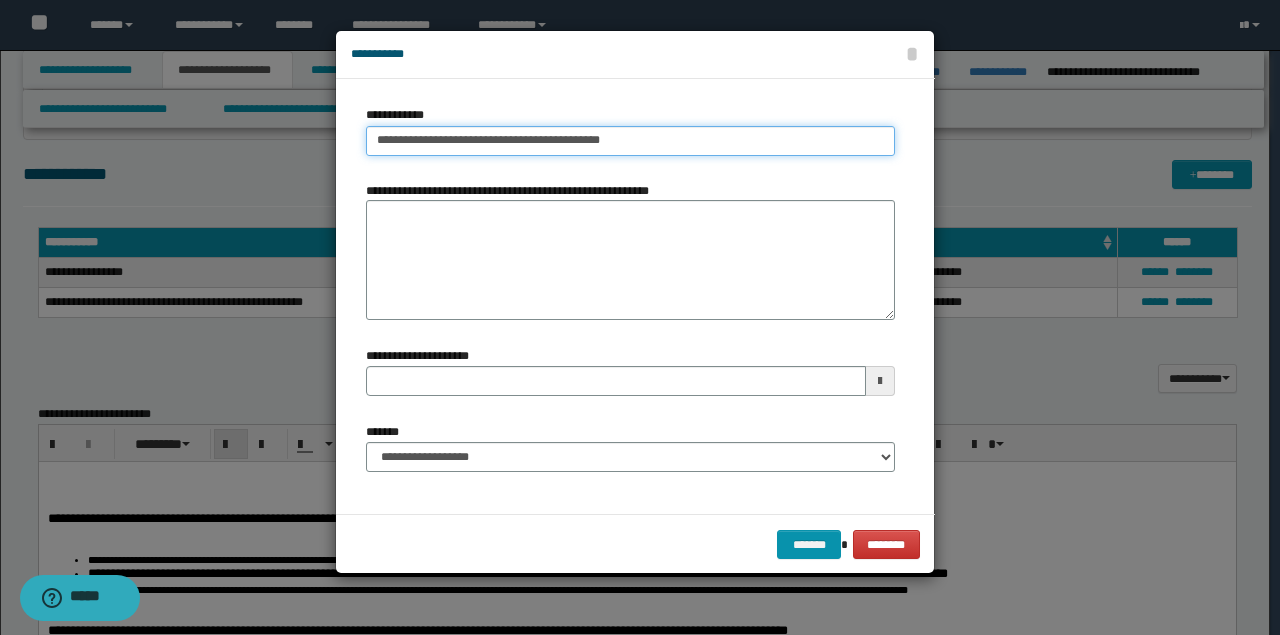 type on "**********" 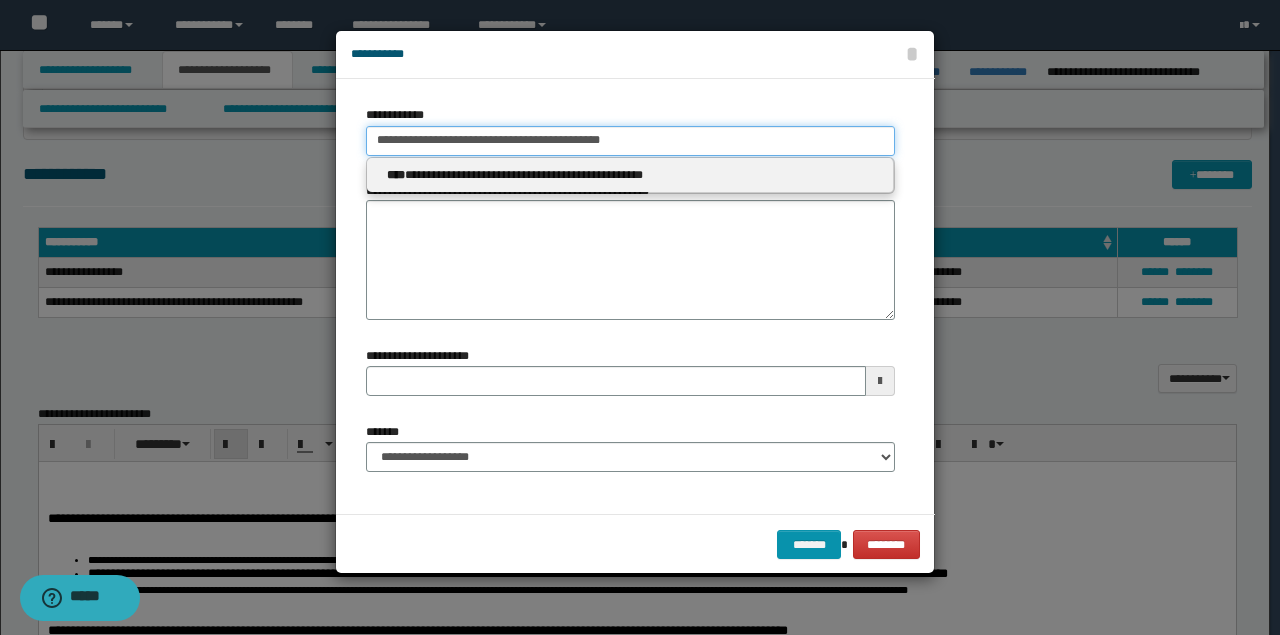 click on "**********" at bounding box center [630, 141] 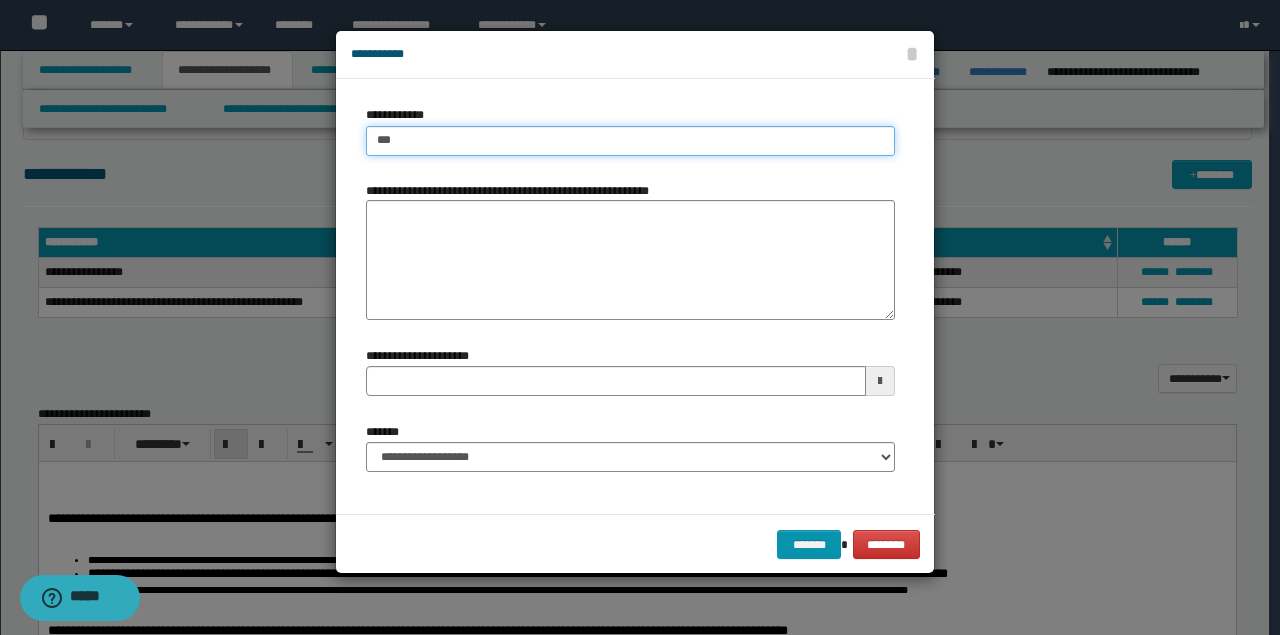 type on "****" 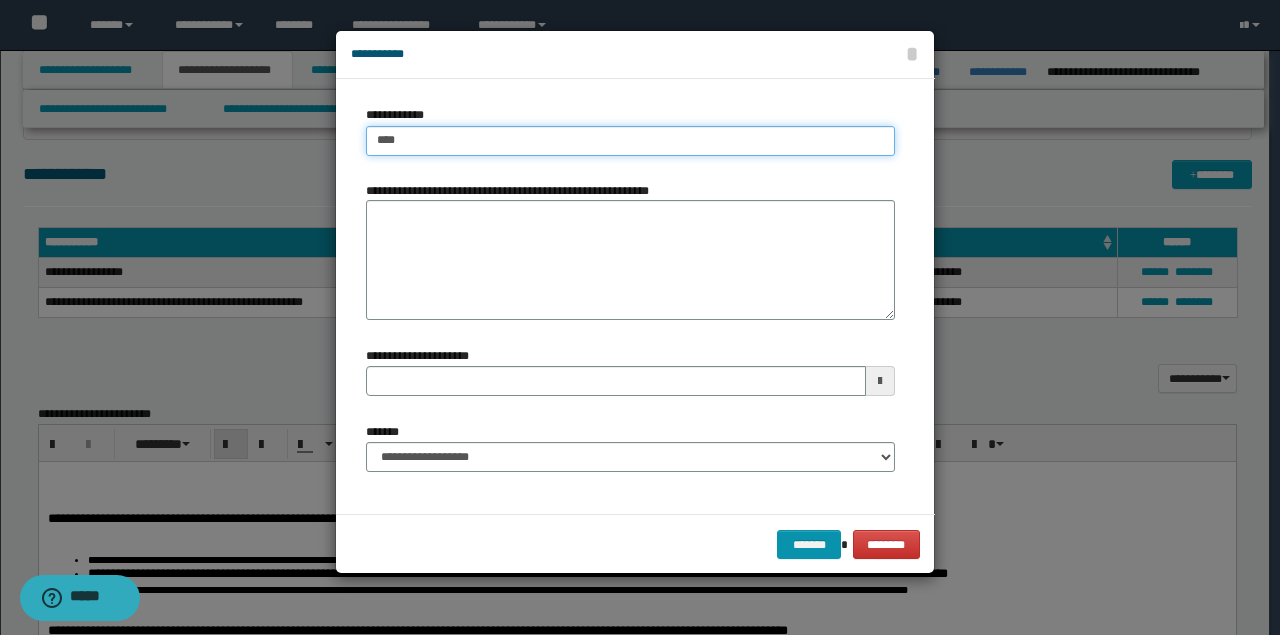 type on "****" 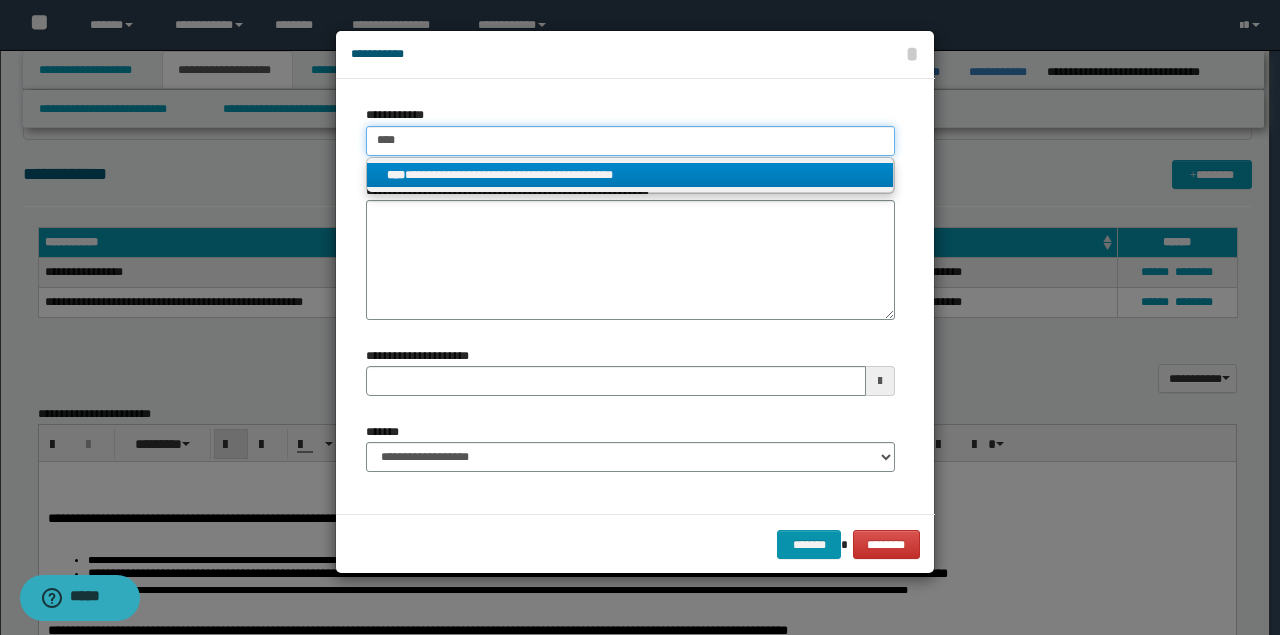 type on "****" 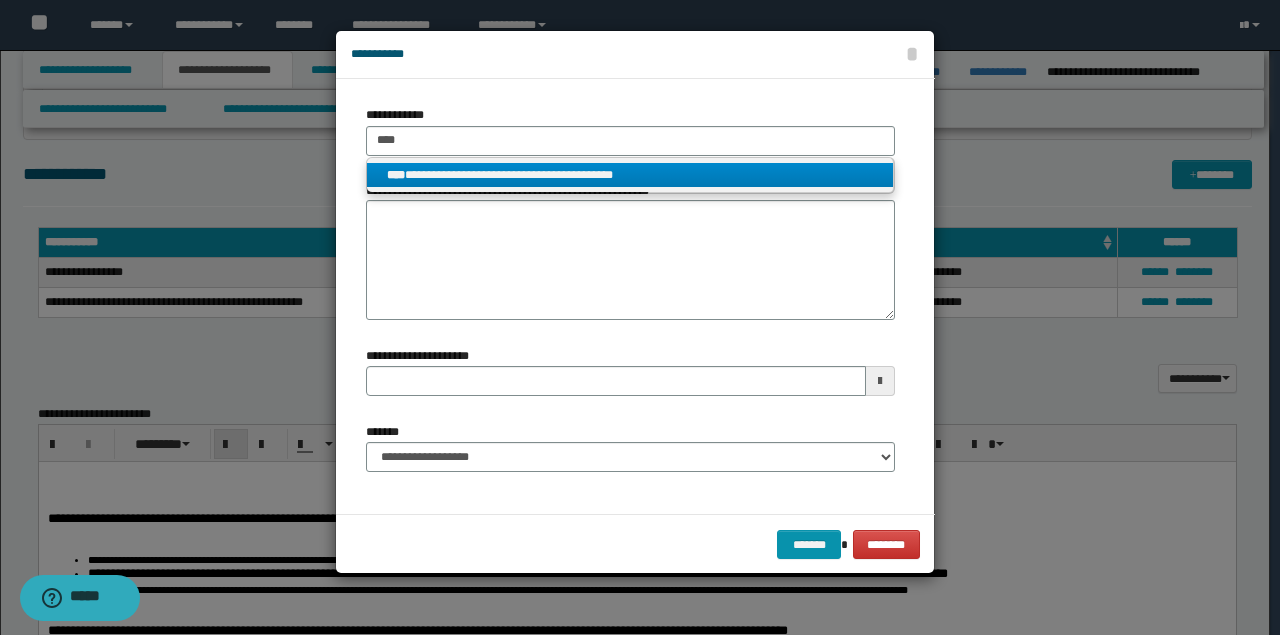 click on "**********" at bounding box center (630, 175) 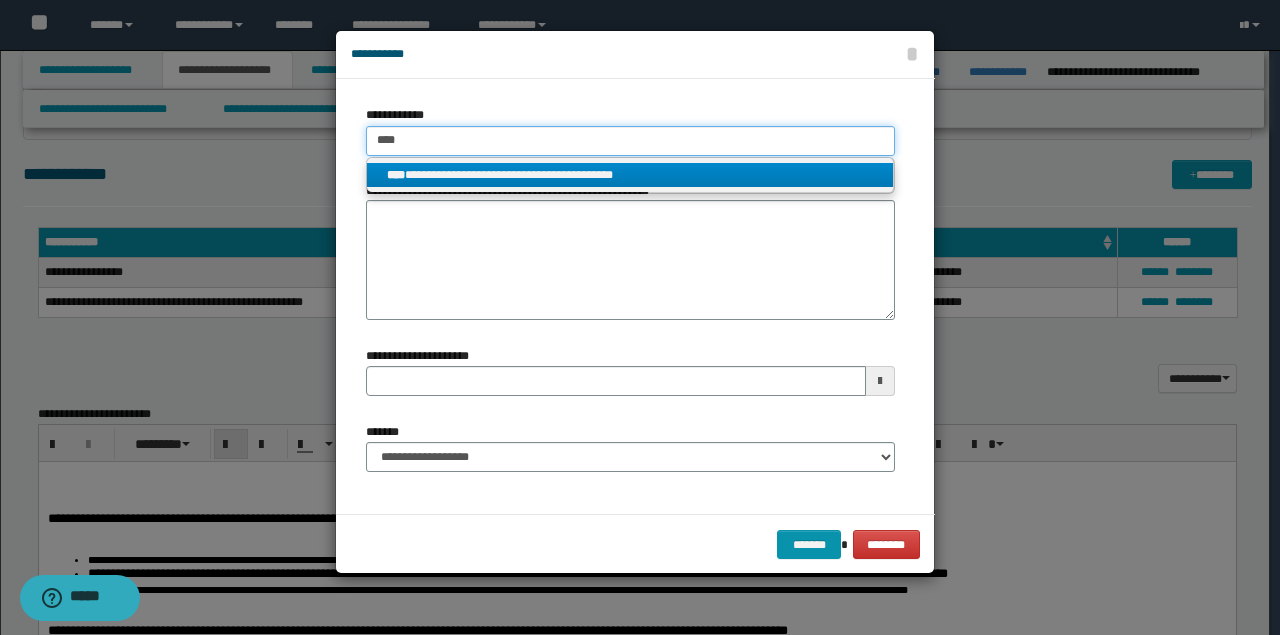 type 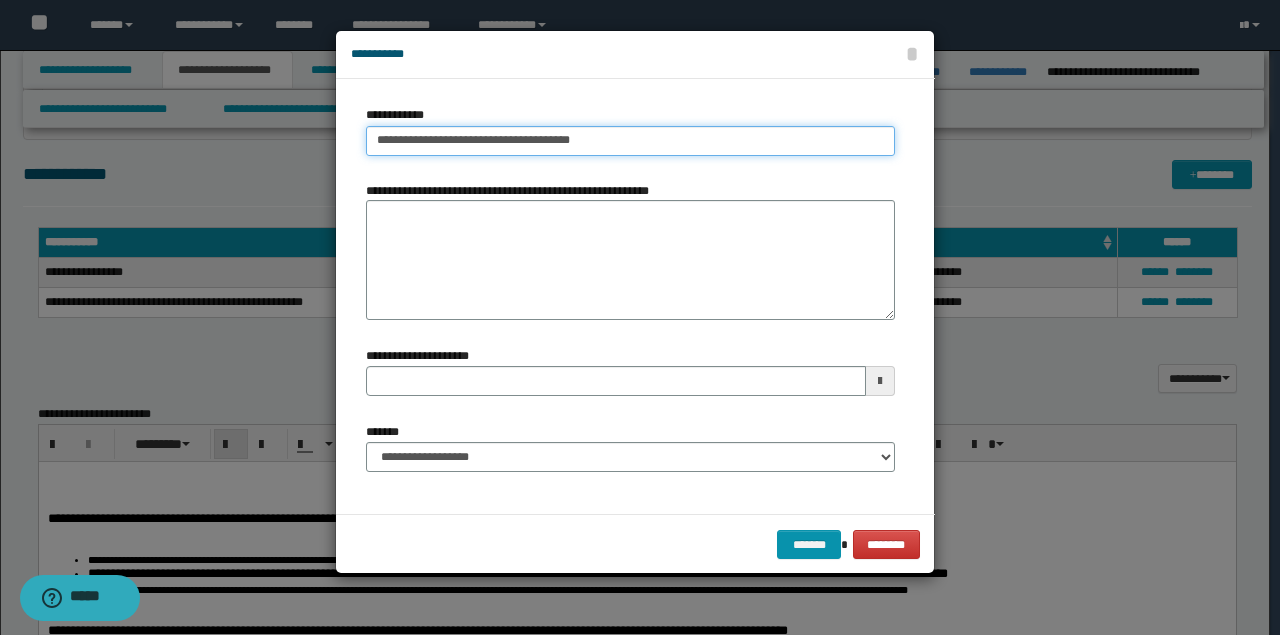 type 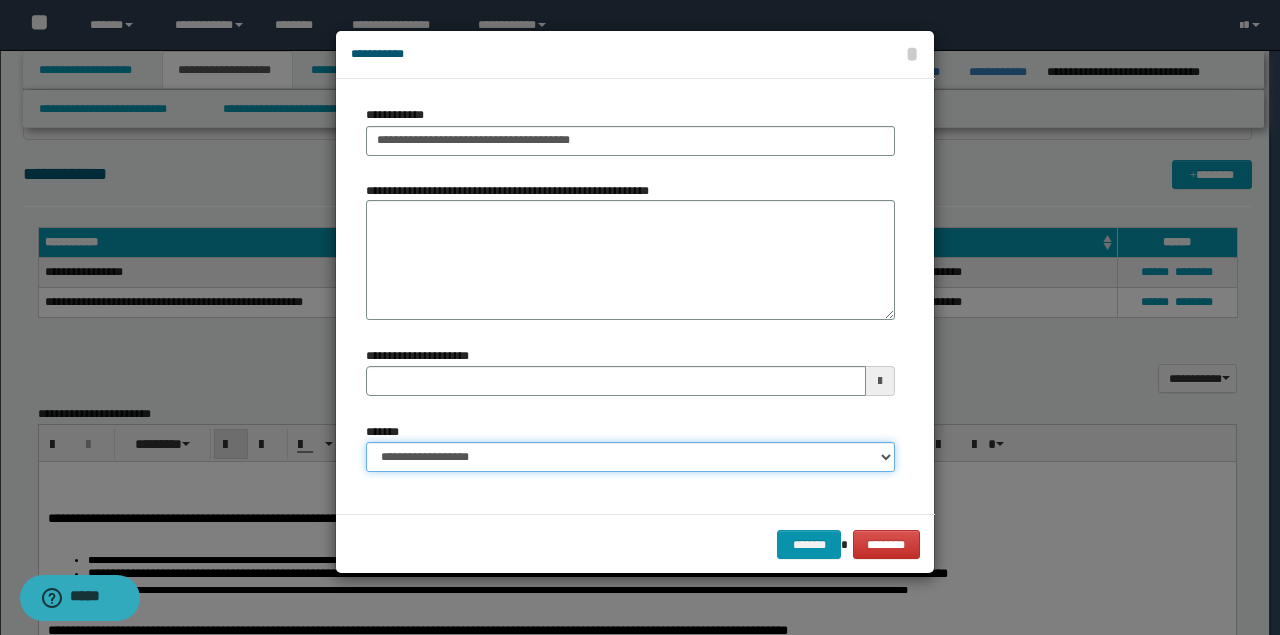 click on "**********" at bounding box center (630, 457) 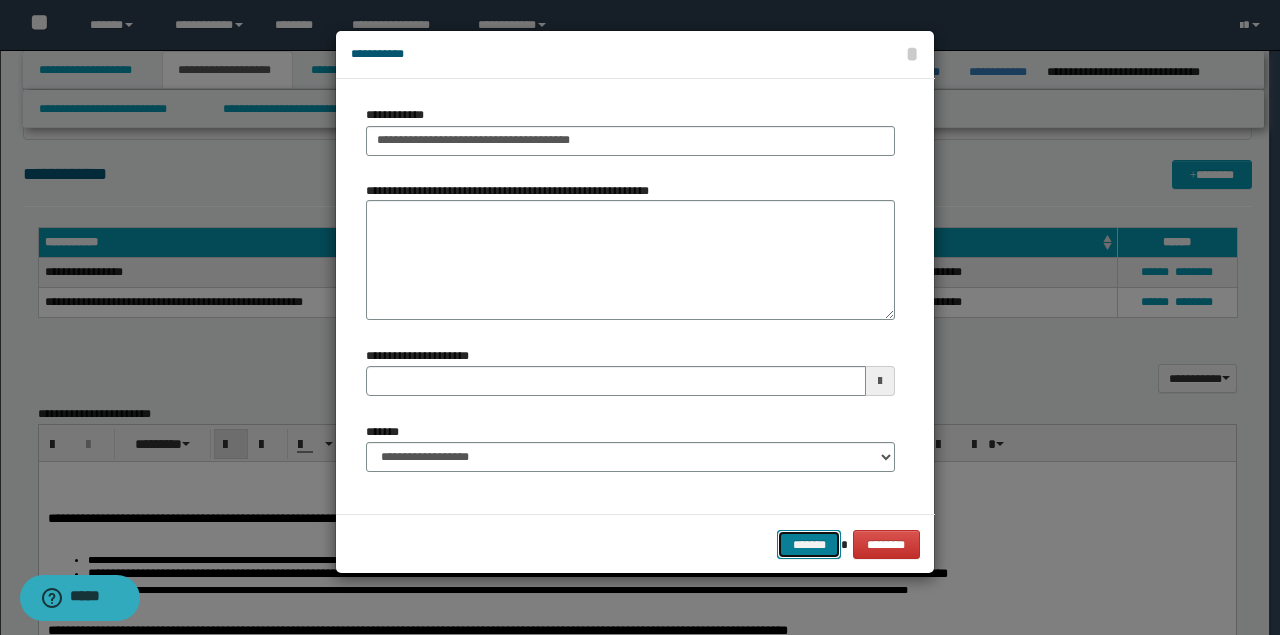 click on "*******" at bounding box center (809, 544) 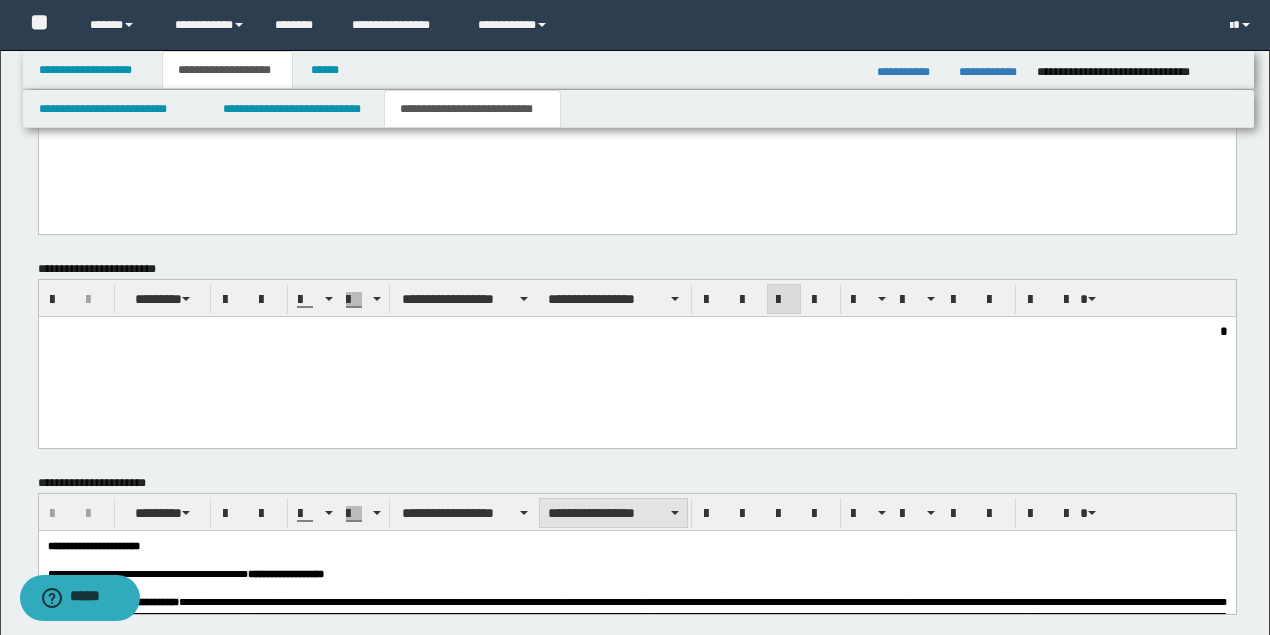 scroll, scrollTop: 8634, scrollLeft: 0, axis: vertical 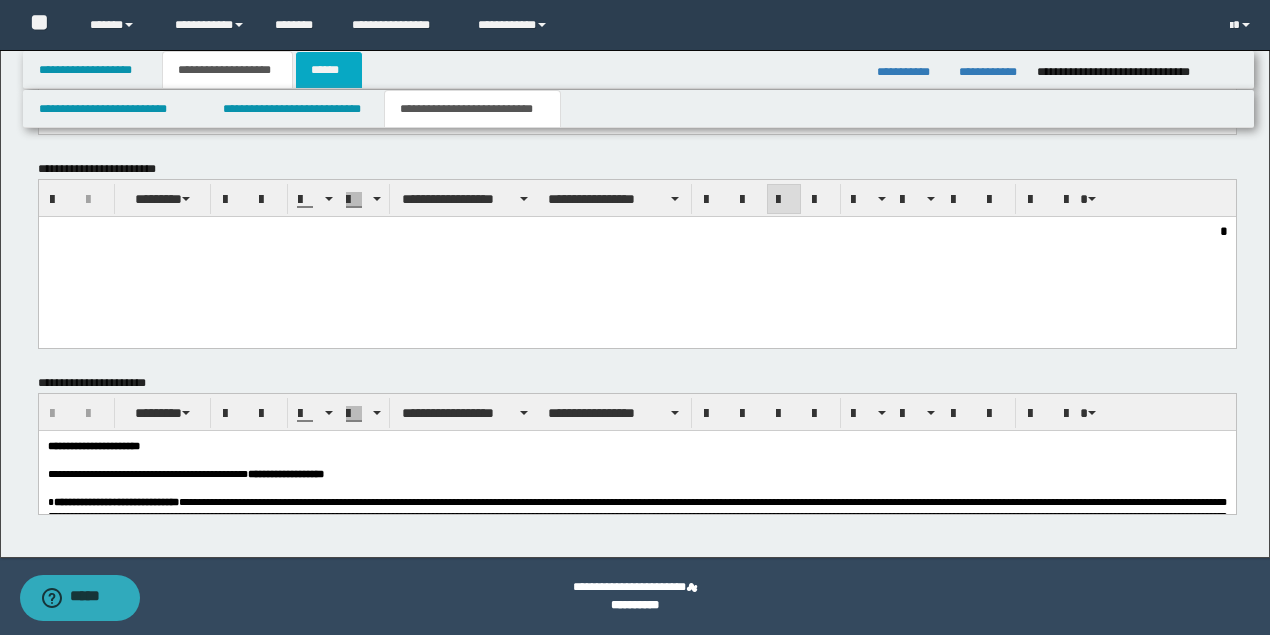 click on "******" at bounding box center [329, 70] 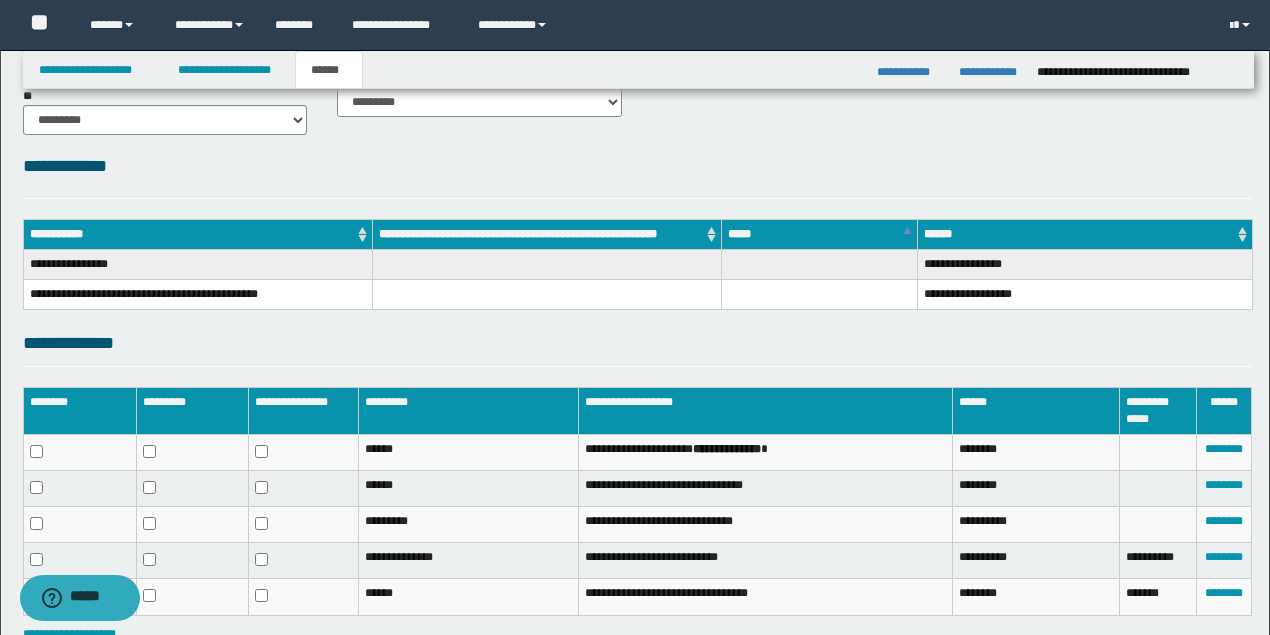 scroll, scrollTop: 58, scrollLeft: 0, axis: vertical 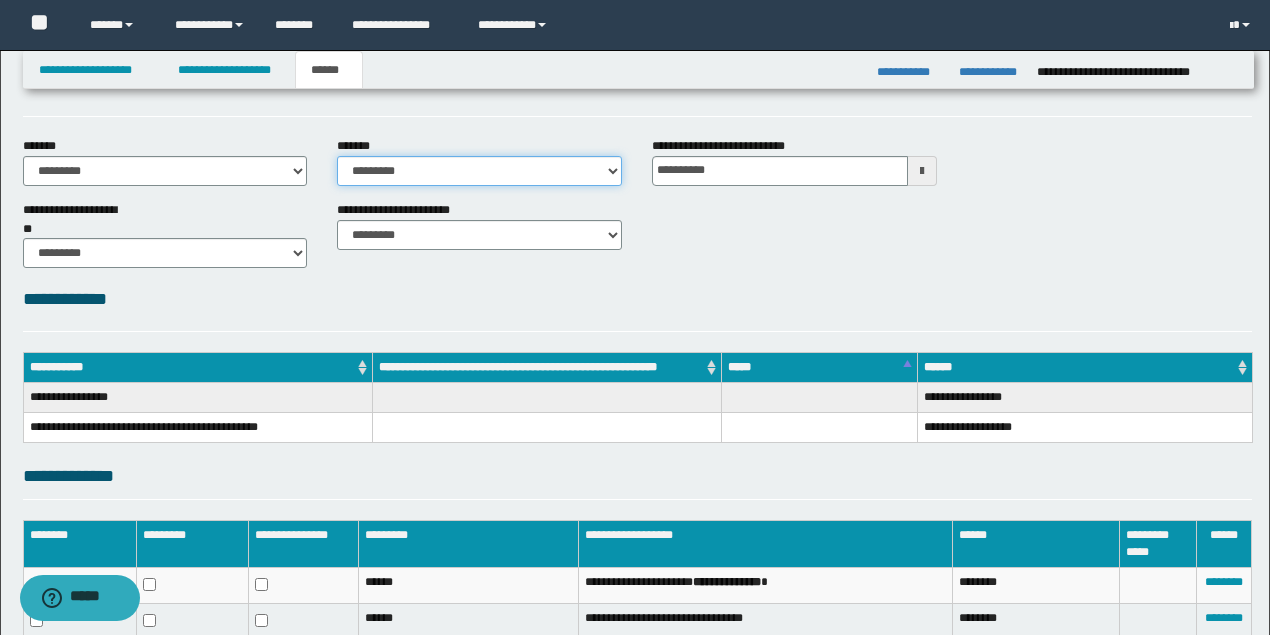 click on "**********" at bounding box center [479, 171] 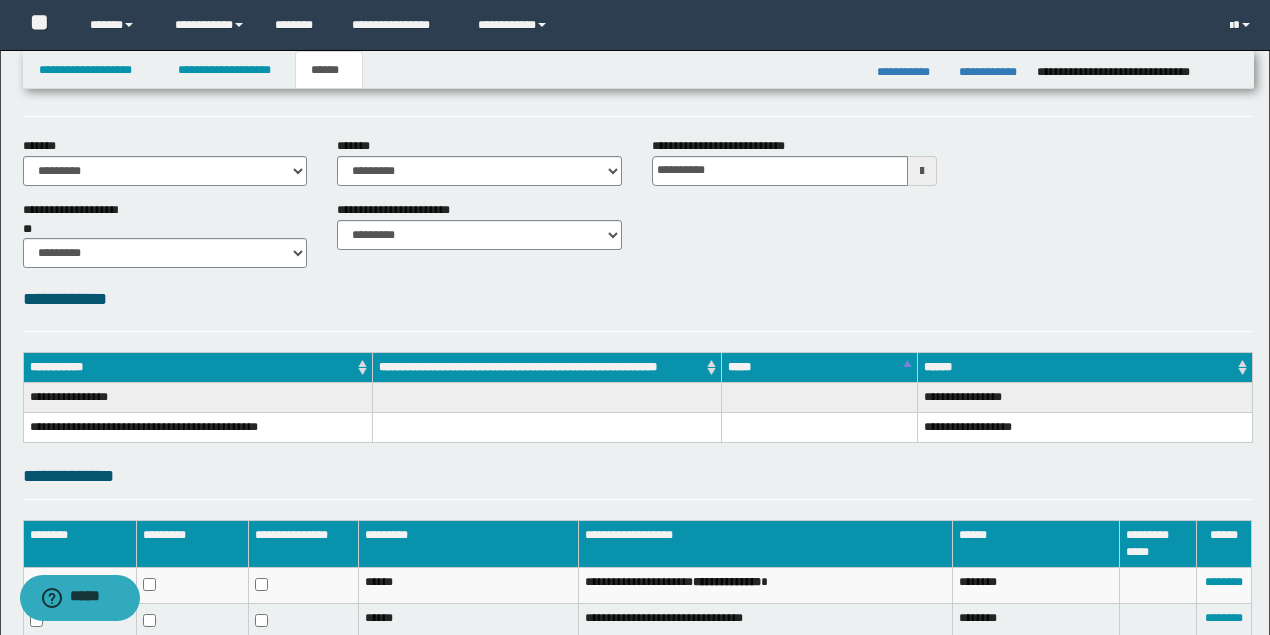 click on "**********" at bounding box center (637, 438) 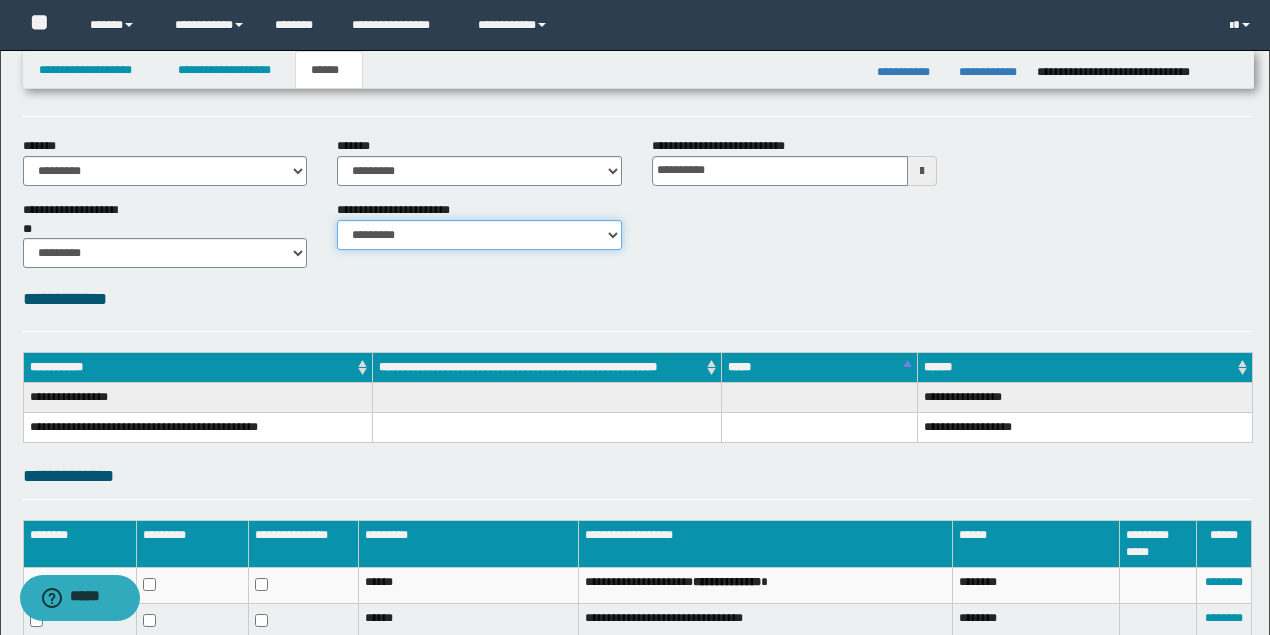 click on "*********
*********
*********" at bounding box center (479, 235) 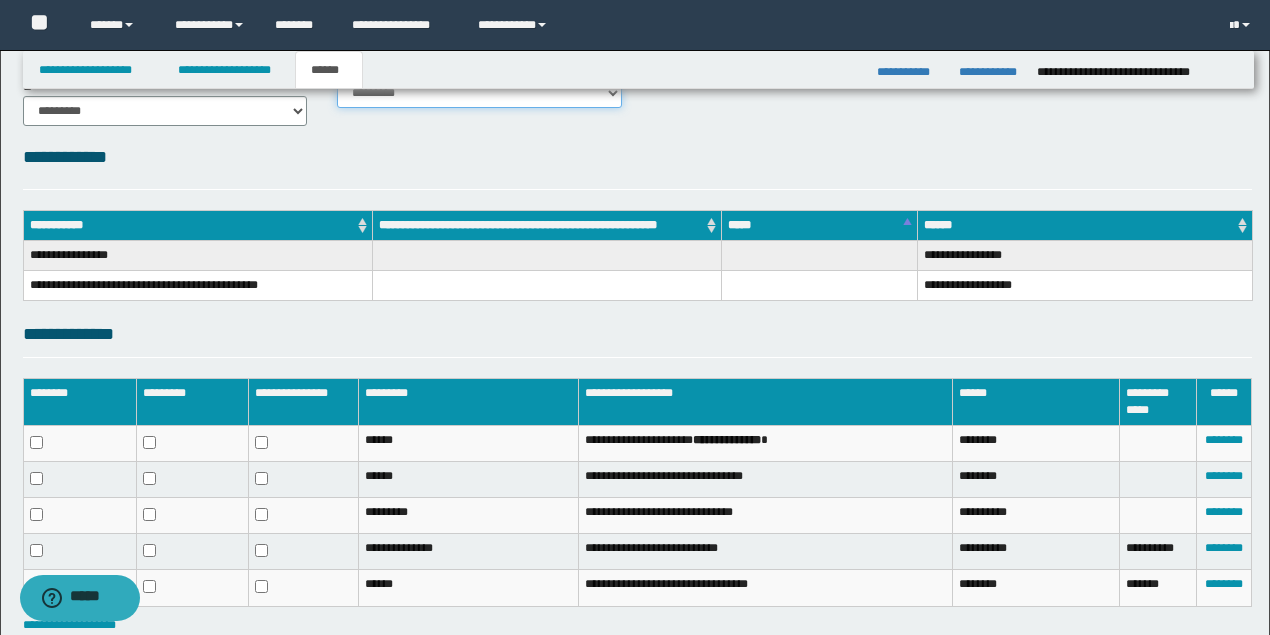 scroll, scrollTop: 324, scrollLeft: 0, axis: vertical 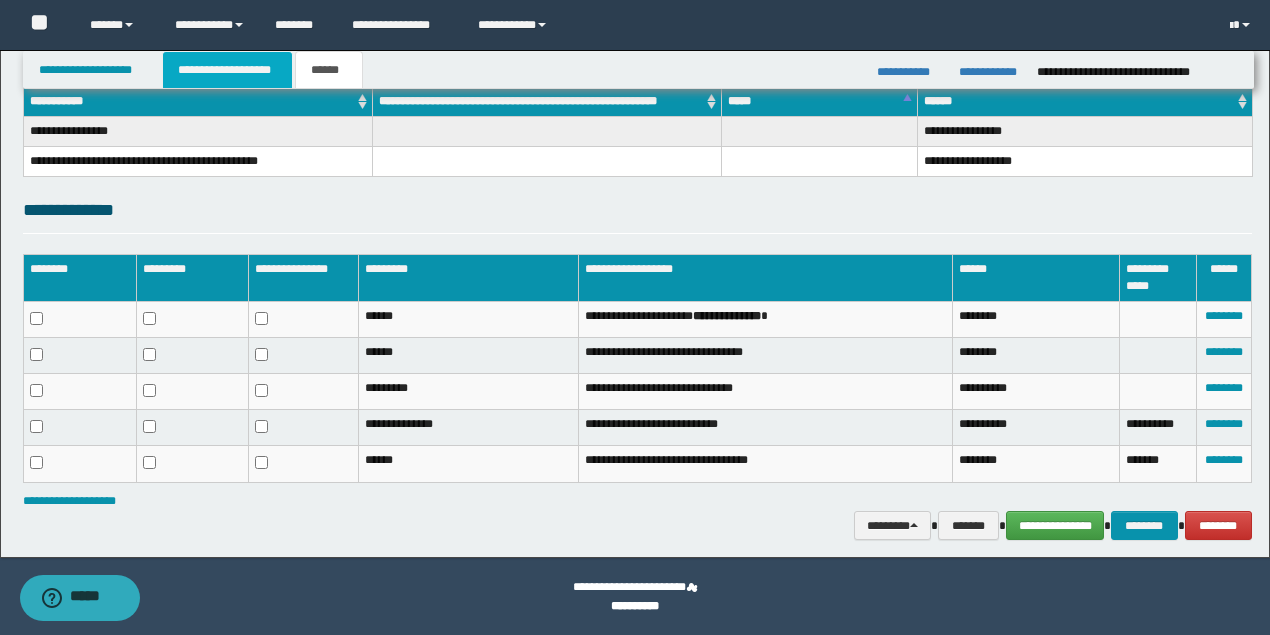 click on "**********" at bounding box center (227, 70) 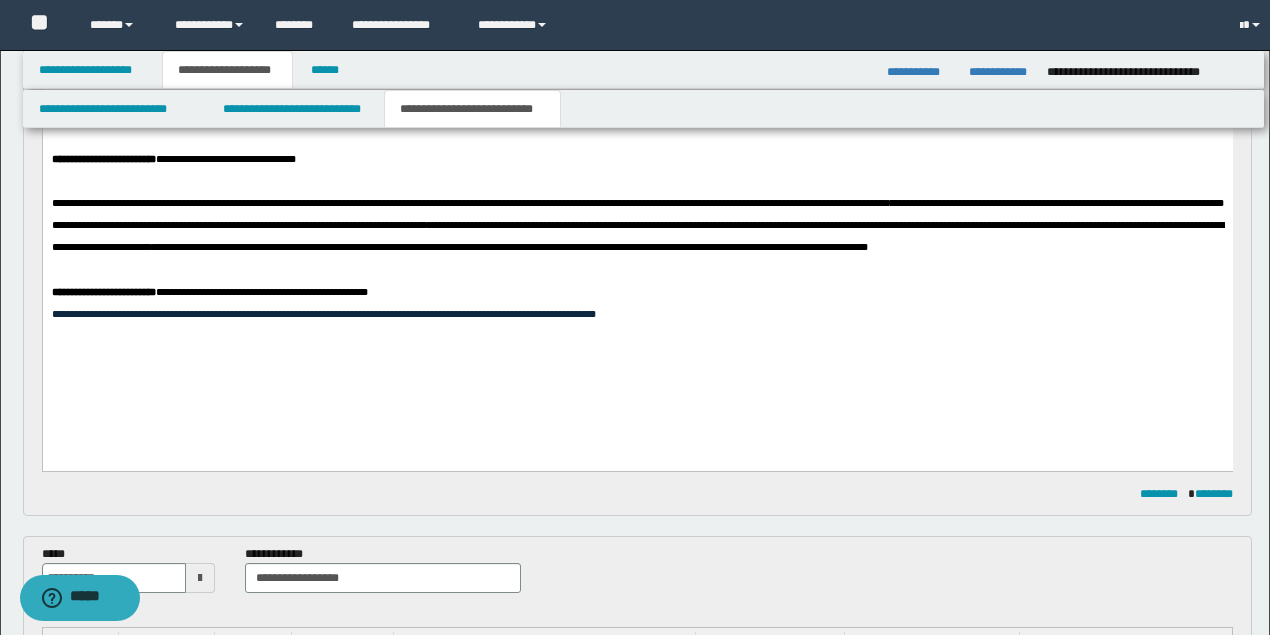 scroll, scrollTop: 355, scrollLeft: 0, axis: vertical 